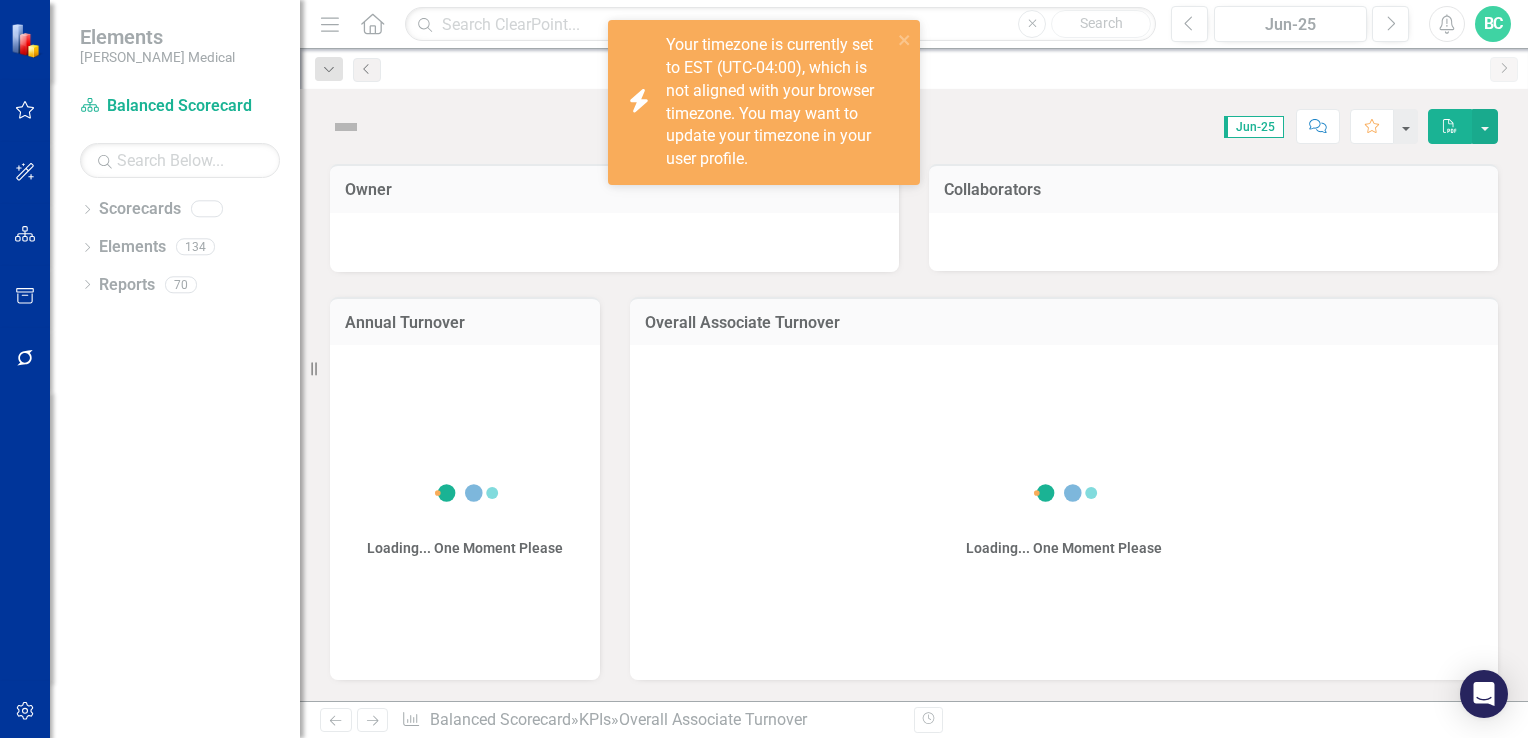 scroll, scrollTop: 0, scrollLeft: 0, axis: both 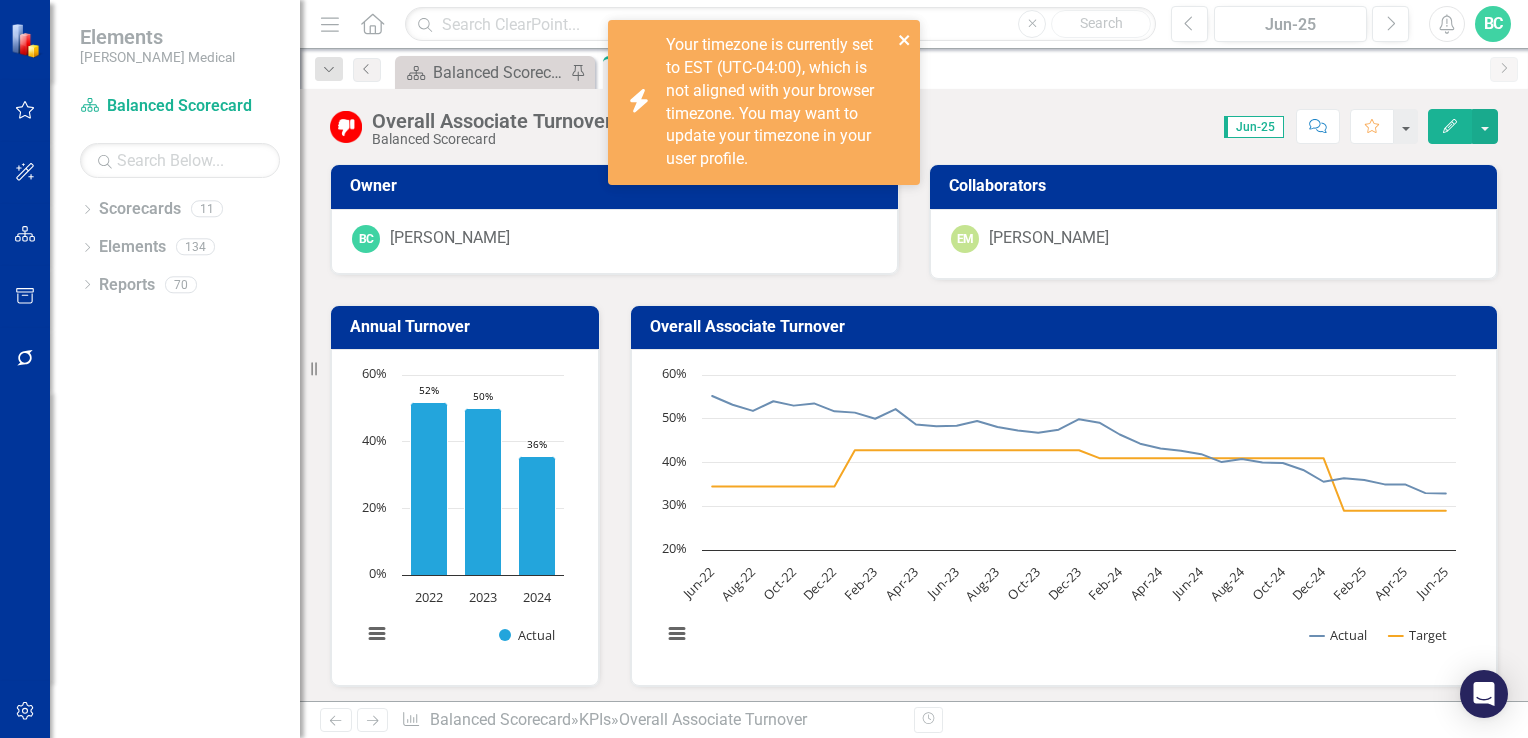 click 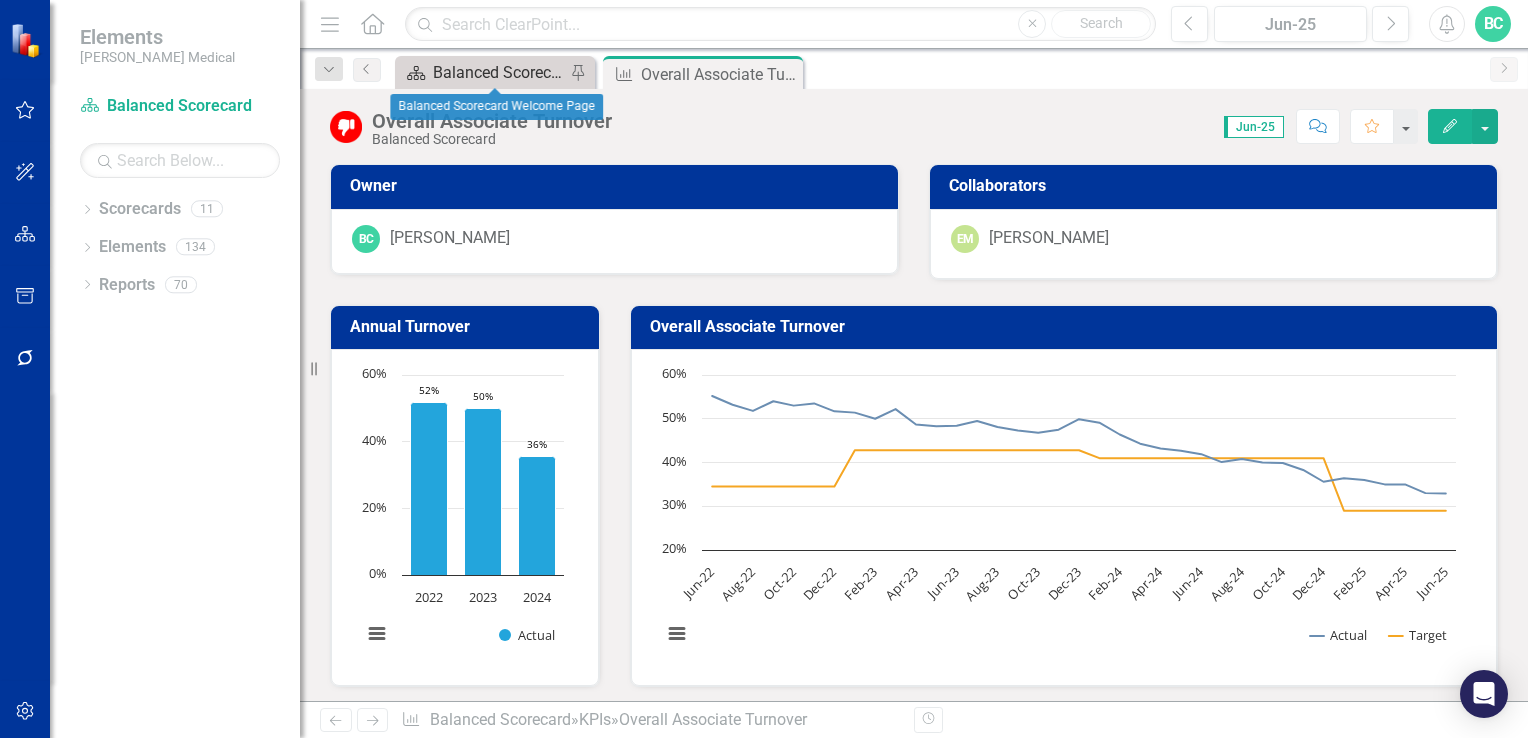 click on "Balanced Scorecard Welcome Page" at bounding box center [499, 72] 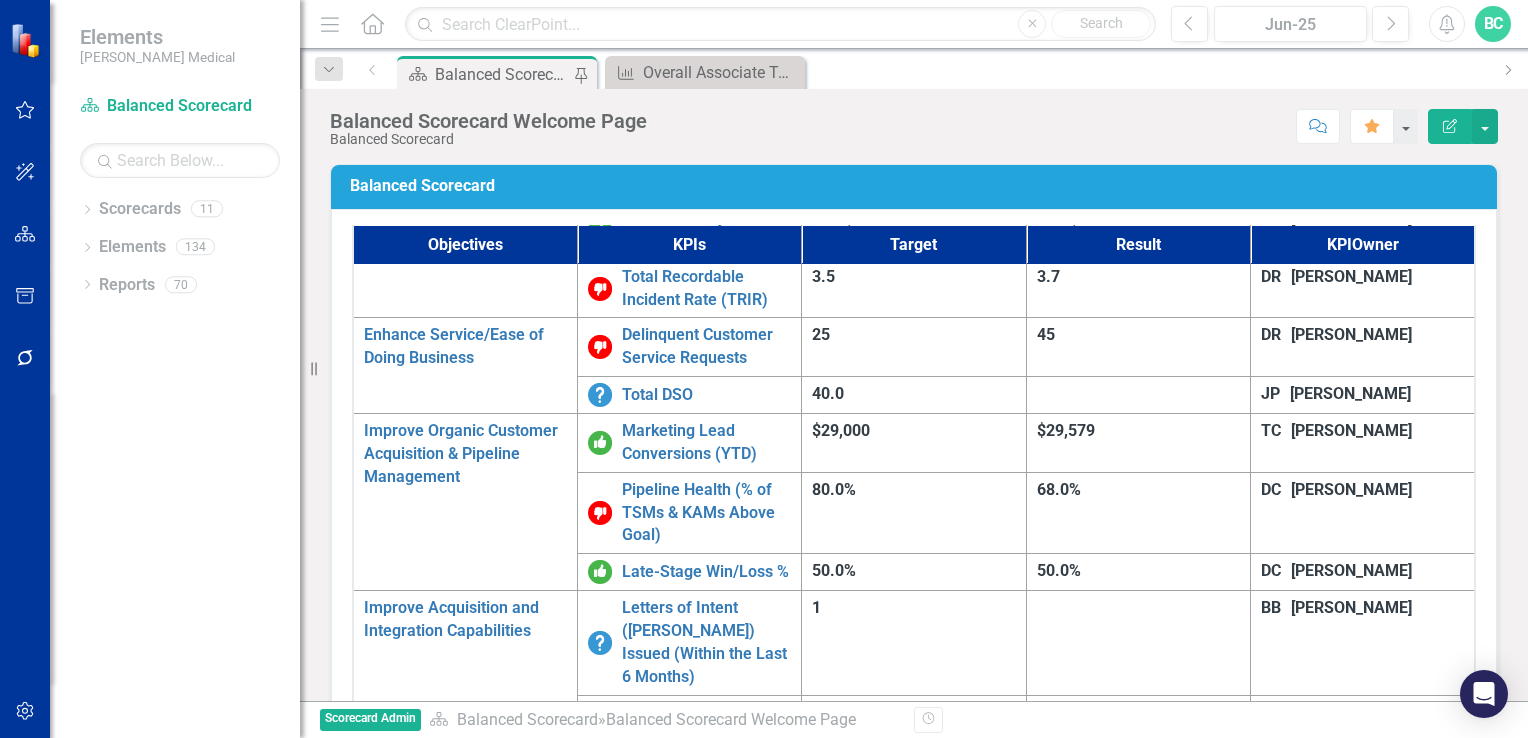 scroll, scrollTop: 1261, scrollLeft: 0, axis: vertical 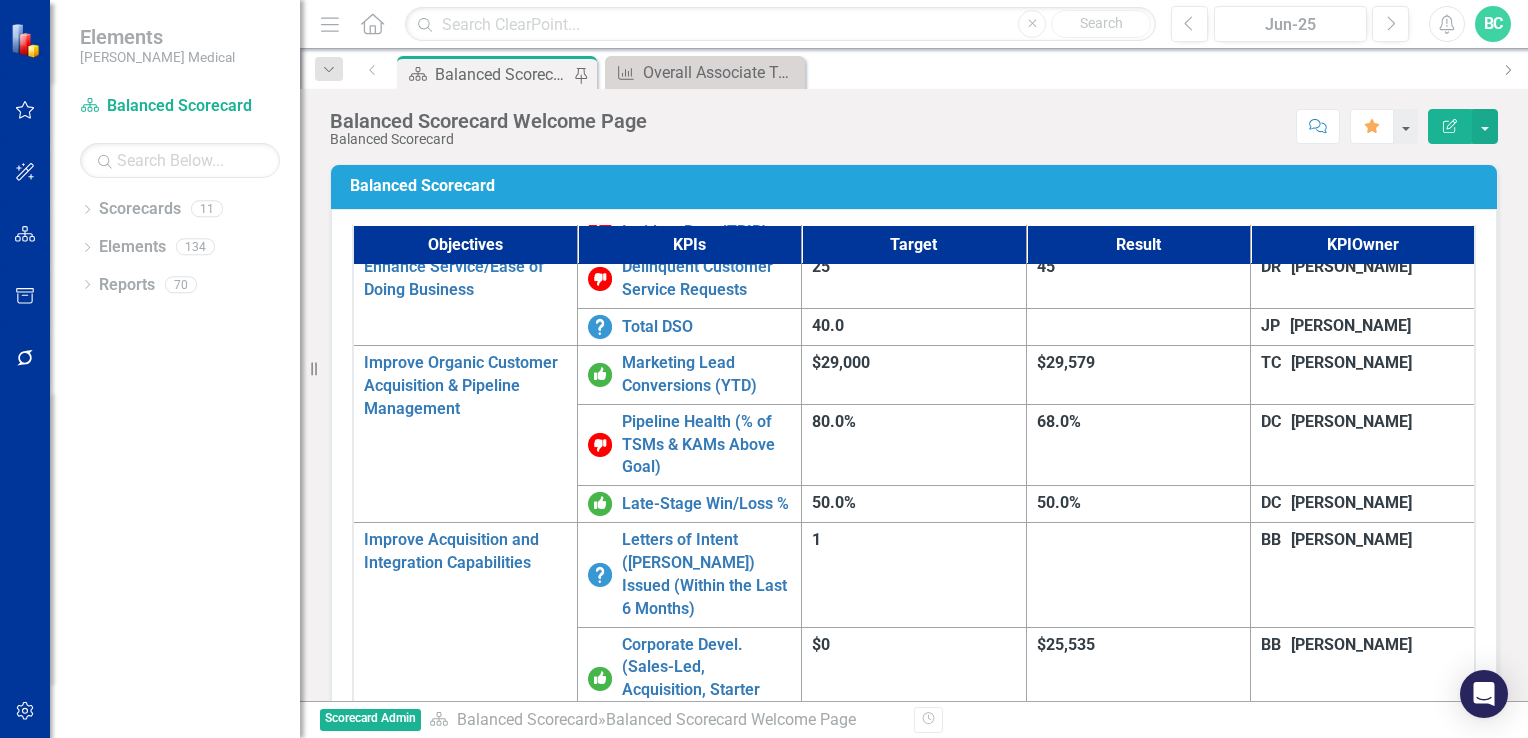 click on "Sales Turnover (TSM/KAM)" at bounding box center (706, 1392) 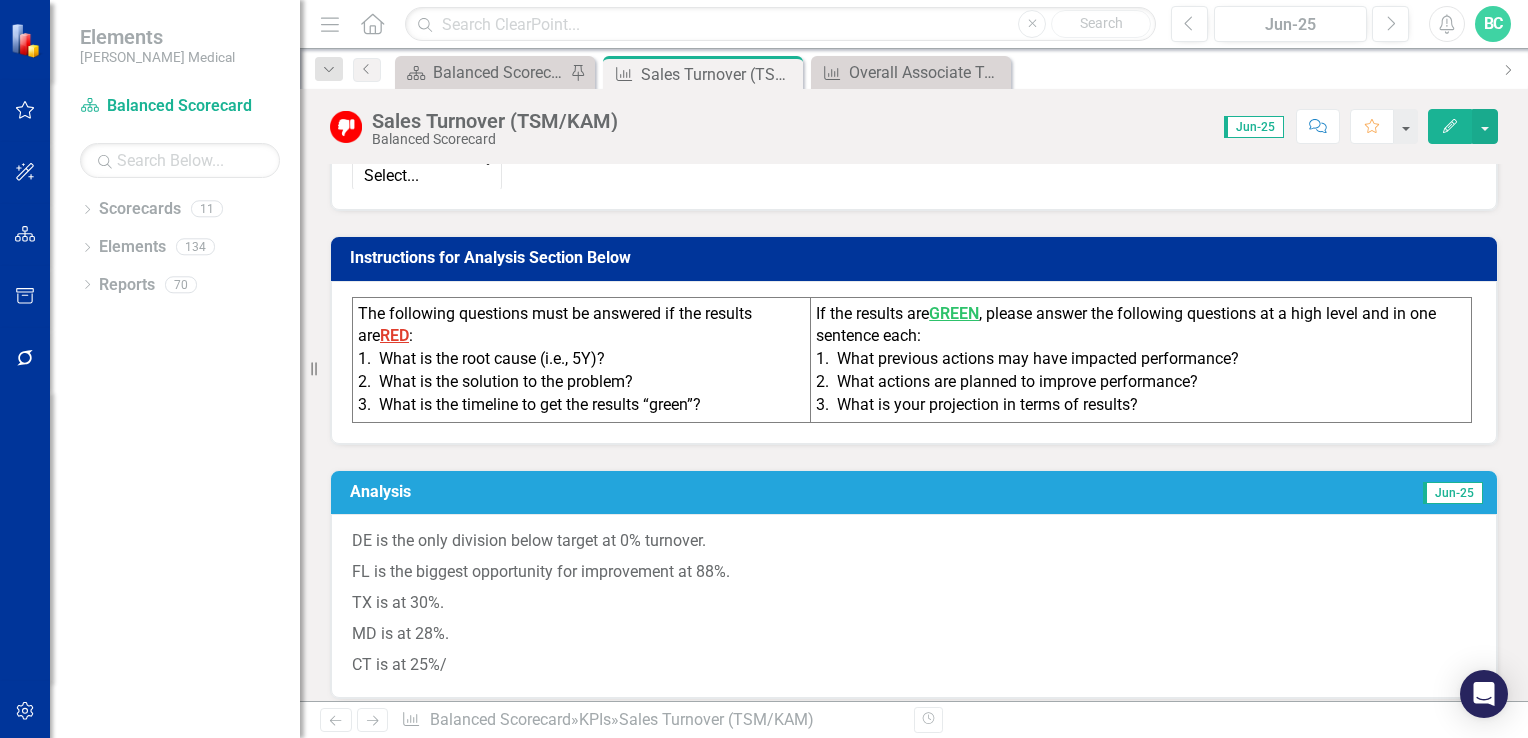 scroll, scrollTop: 1128, scrollLeft: 0, axis: vertical 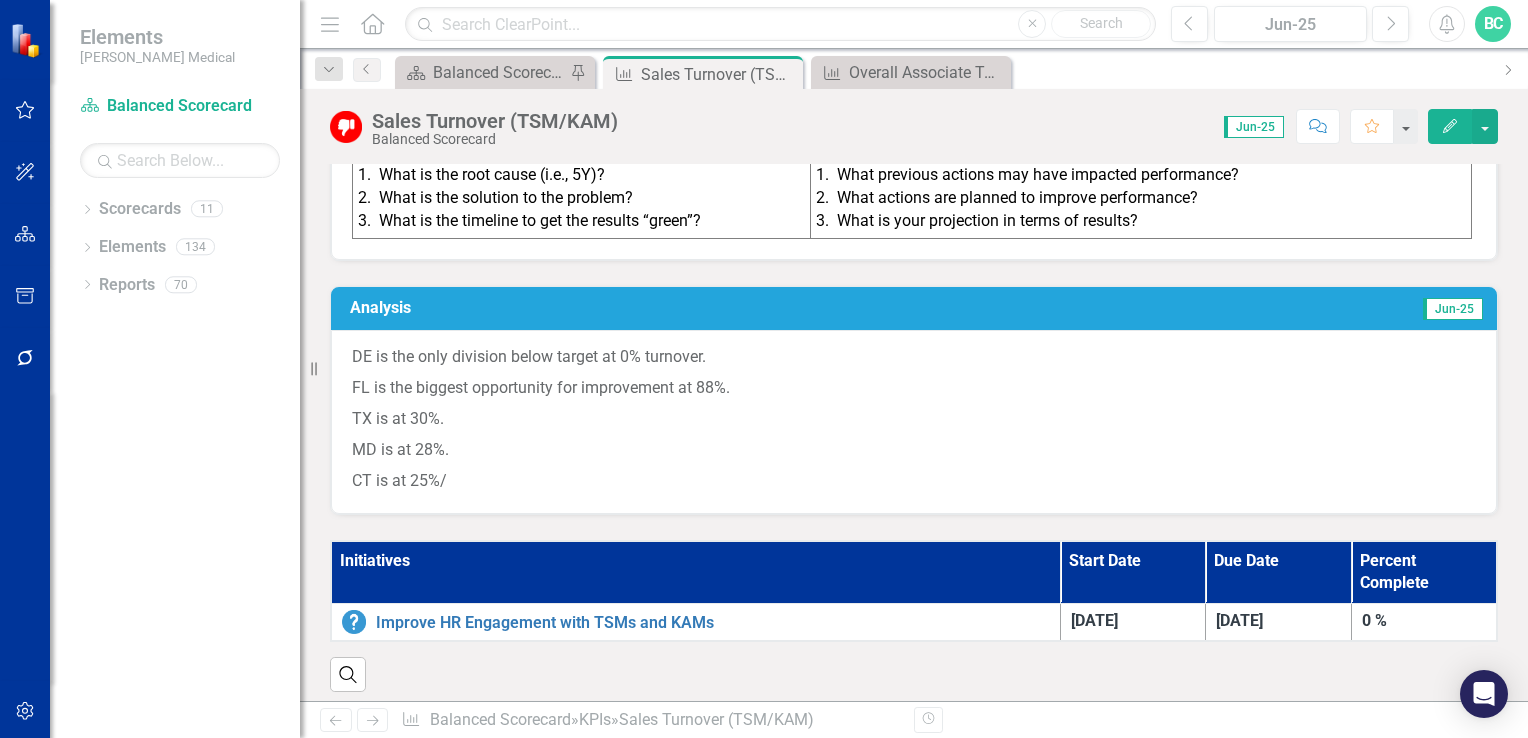 click on "Edit" 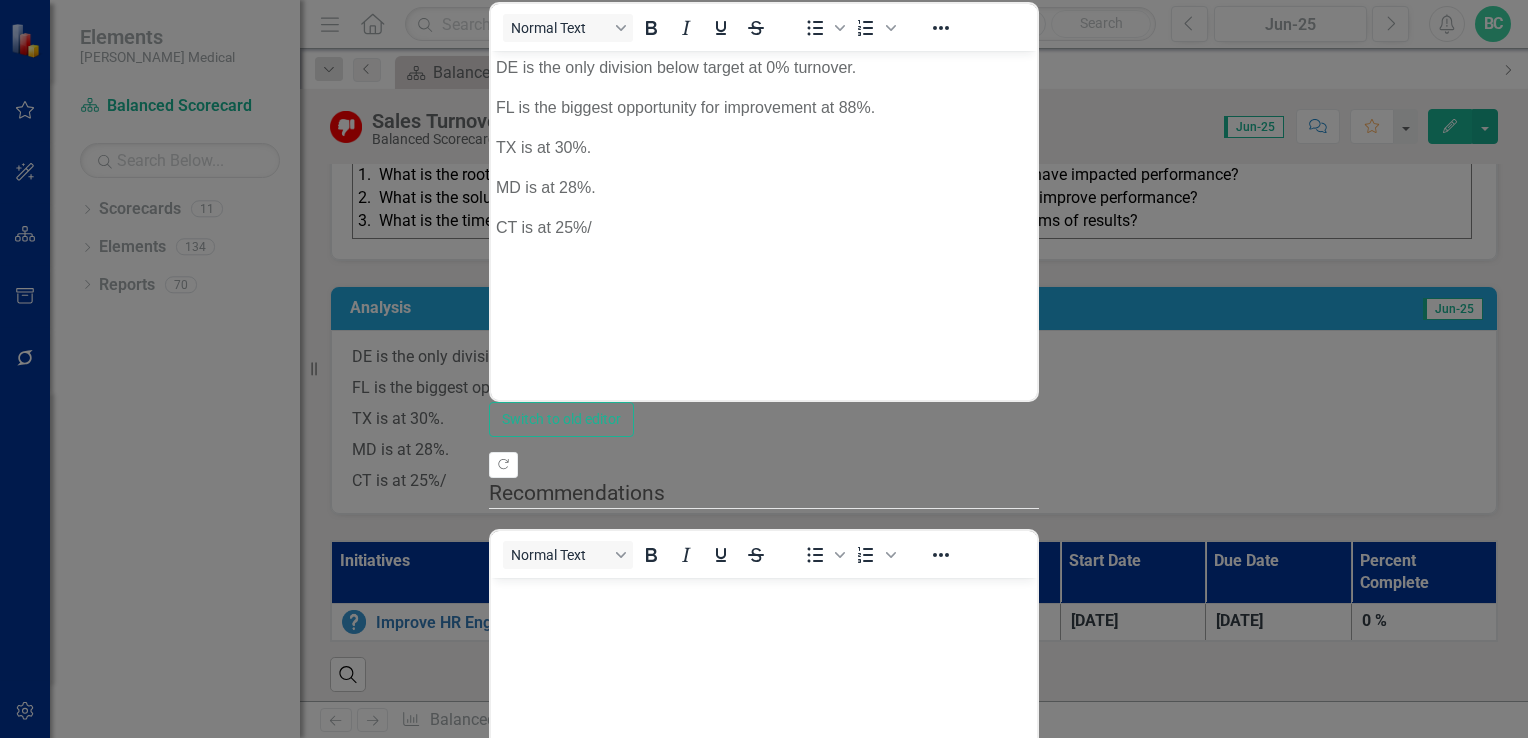 scroll, scrollTop: 0, scrollLeft: 0, axis: both 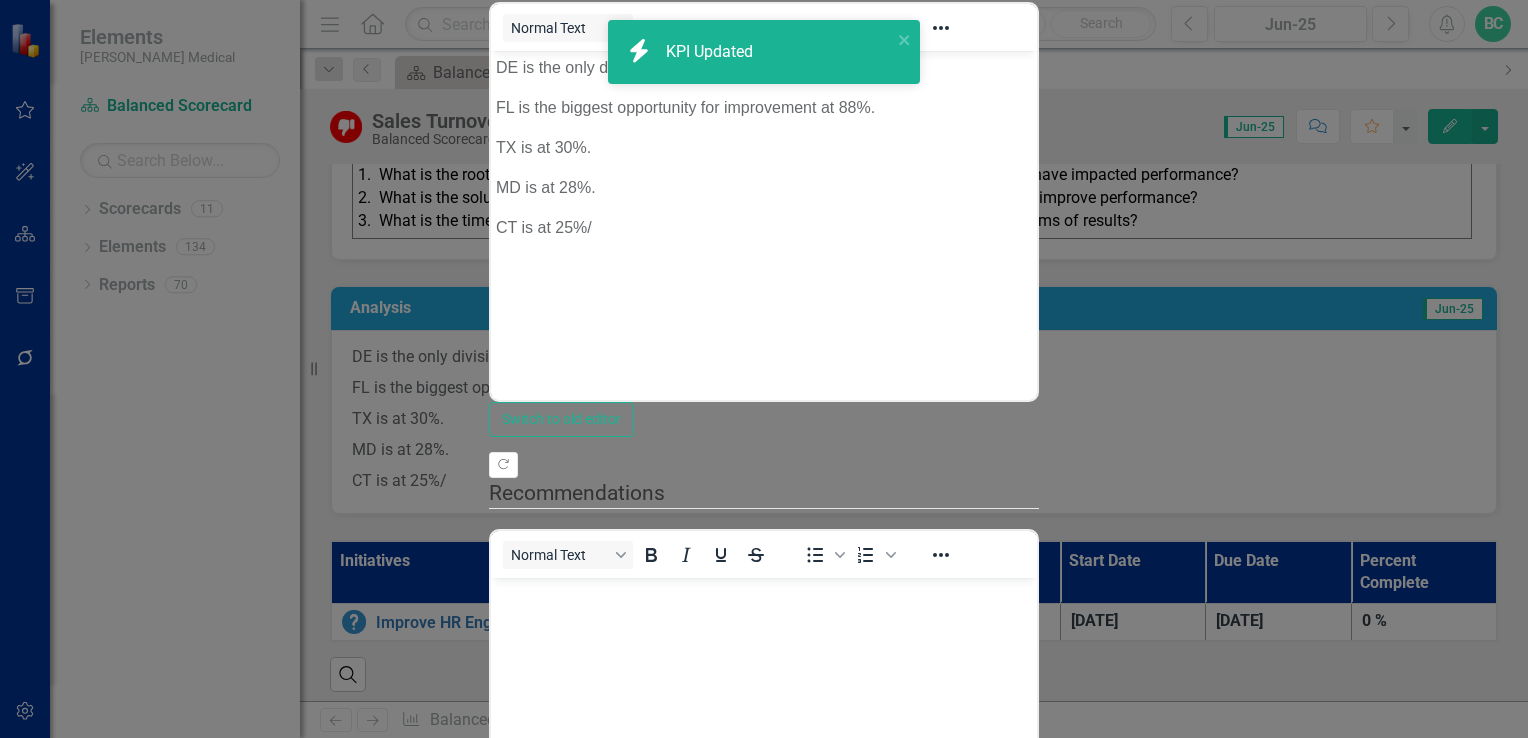 click on "Cancel Save" at bounding box center [764, 996] 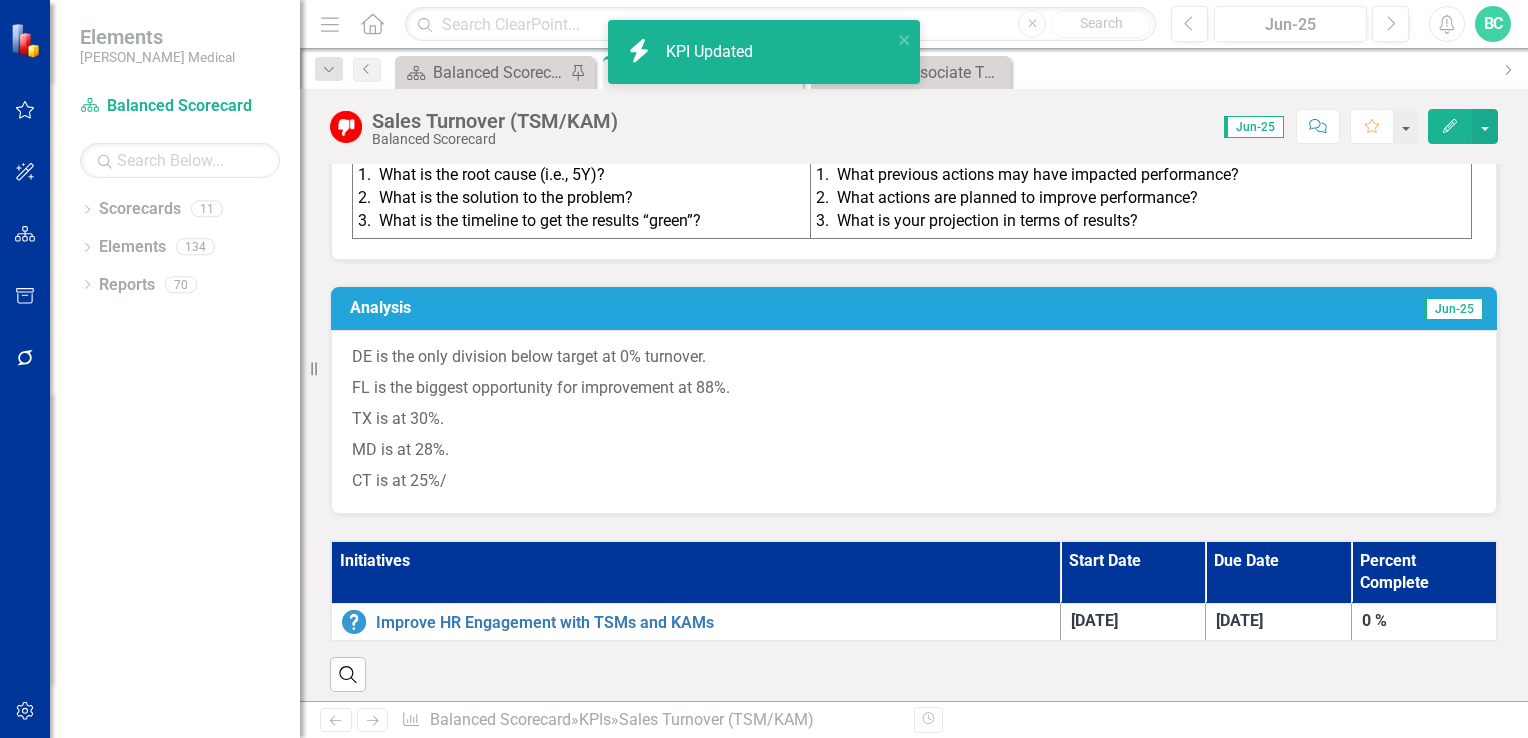 drag, startPoint x: 1448, startPoint y: 710, endPoint x: 1516, endPoint y: 522, distance: 199.91998 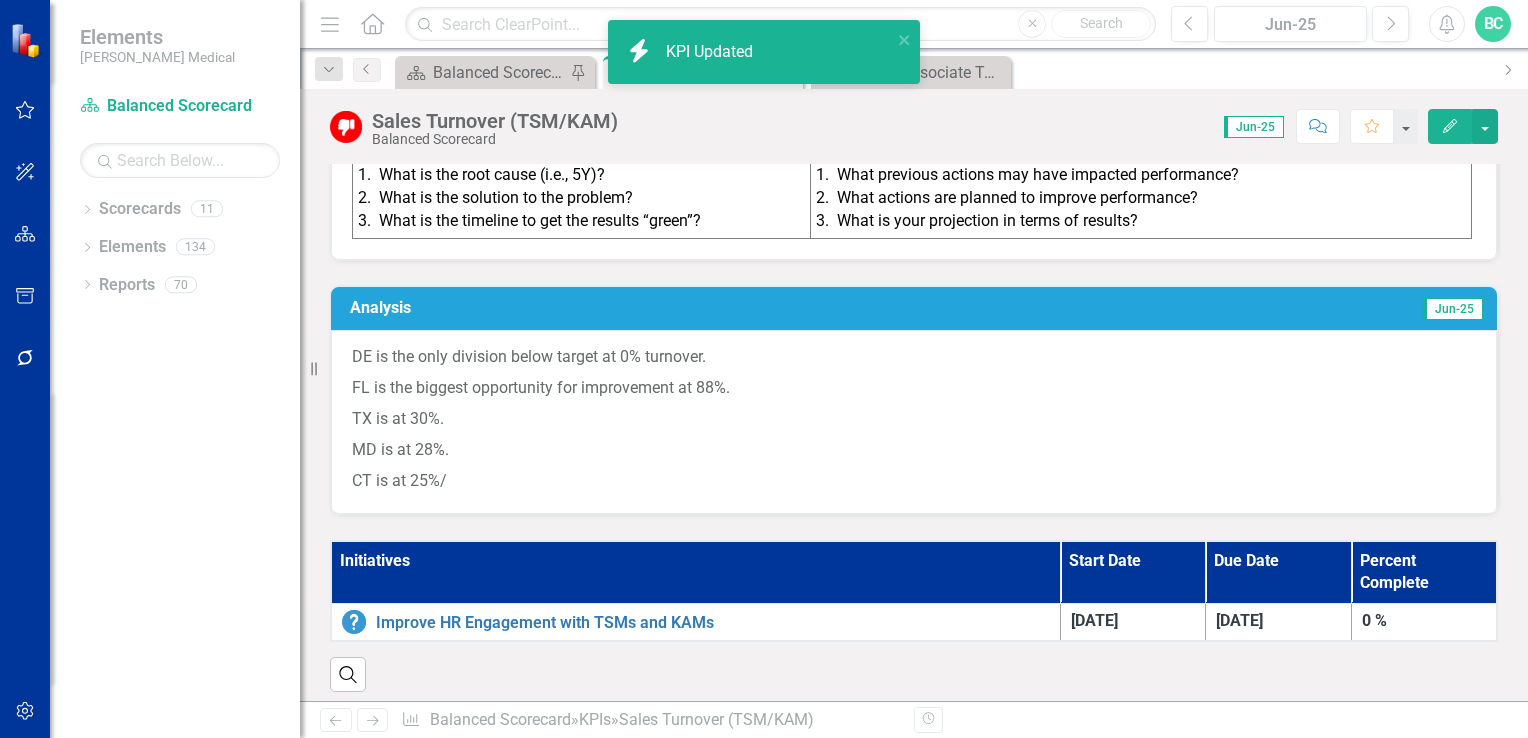 click on "Menu Home Search Close Search Previous Jun-25 Next Alerts BC User Edit Profile Disable Sound Silence Alerts Help Support Center icon.tutorial Show Tutorials icon.portal Success Portal Logout Log Out Dropdown Search Scorecard Balanced Scorecard Welcome Page Pin KPI Sales Turnover (TSM/KAM) Pin KPI Overall Associate Turnover Close Previous Scorecard Balanced Scorecard Welcome Page Pin KPI Sales Turnover (TSM/KAM) Pin Close KPI Overall Associate Turnover Close Next Sales Turnover (TSM/KAM) Balanced Scorecard Score: 0.00 Jun-25 Completed  Comment Favorite Edit Owner BC [PERSON_NAME] Collaborators EM [PERSON_NAME] Sales Turnover (TSM/KAM) Chart Line chart with 2 lines. The chart has 1 X axis displaying categories.  The chart has 1 Y axis displaying values. Data ranges from 19.9 to 53.9. Created with Highcharts 11.4.8 Chart context menu Actual Target Jun-22 Aug-22 Oct-22 Dec-22 Feb-23 Apr-23 Jun-23 Aug-23 Oct-23 Dec-23 Feb-24 Apr-24 Jun-24 Aug-24 Oct-24 Dec-24 Feb-25 Apr-25 Jun-25 10% 20% 30% 40% 50% 60% Chart 1" at bounding box center [914, 369] 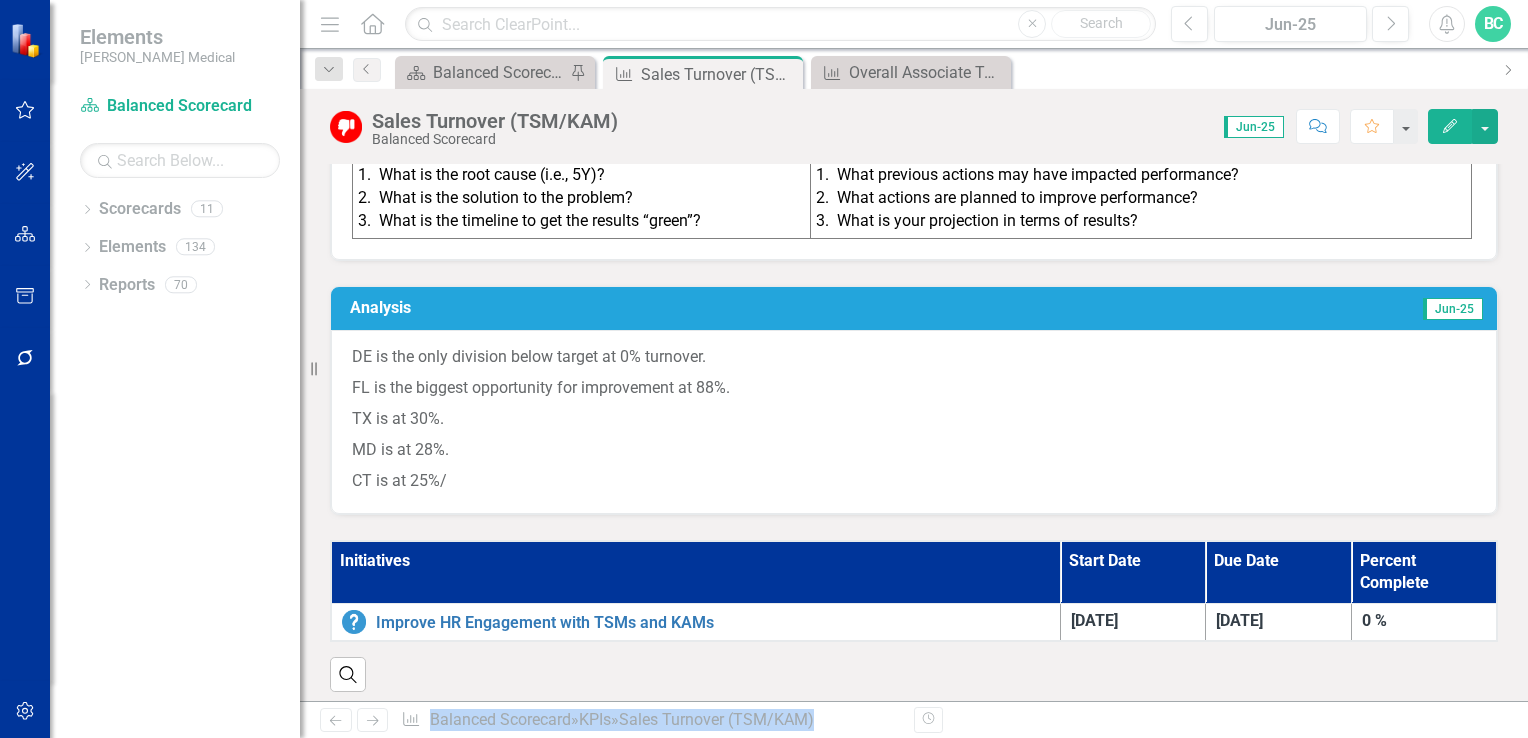 drag, startPoint x: 1516, startPoint y: 522, endPoint x: 1295, endPoint y: 362, distance: 272.83878 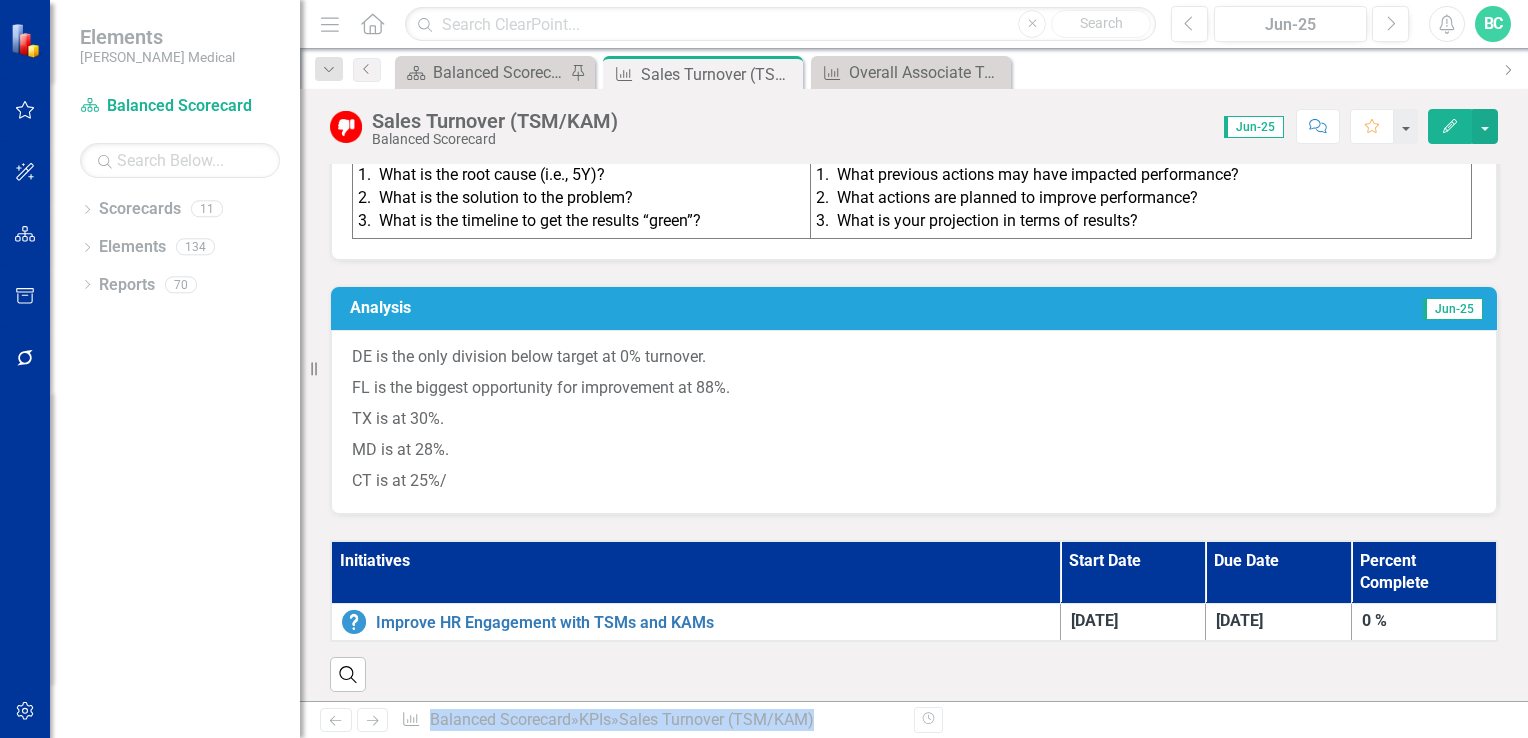 click on "MD is at 28%." at bounding box center [914, 450] 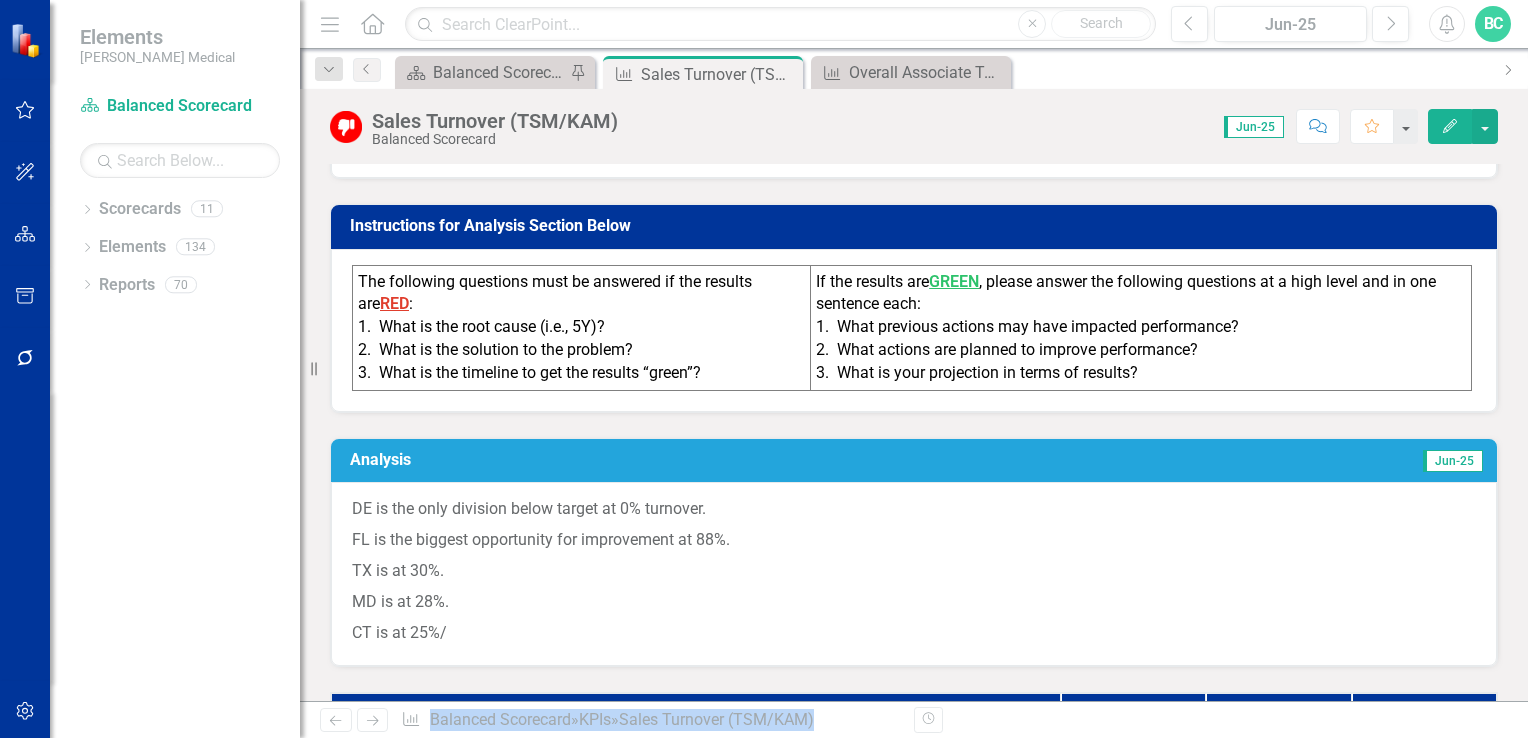 scroll, scrollTop: 1162, scrollLeft: 0, axis: vertical 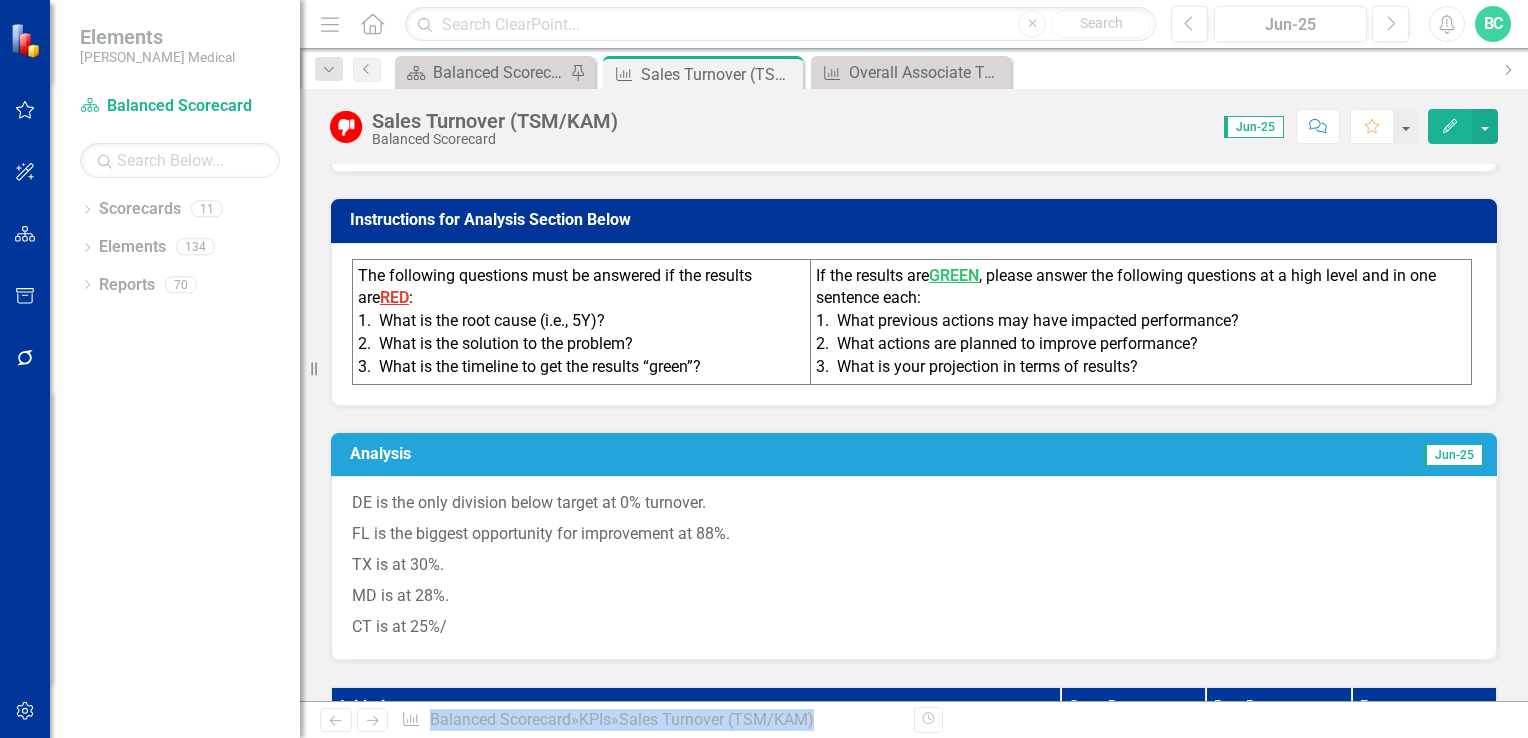 click on "Edit" 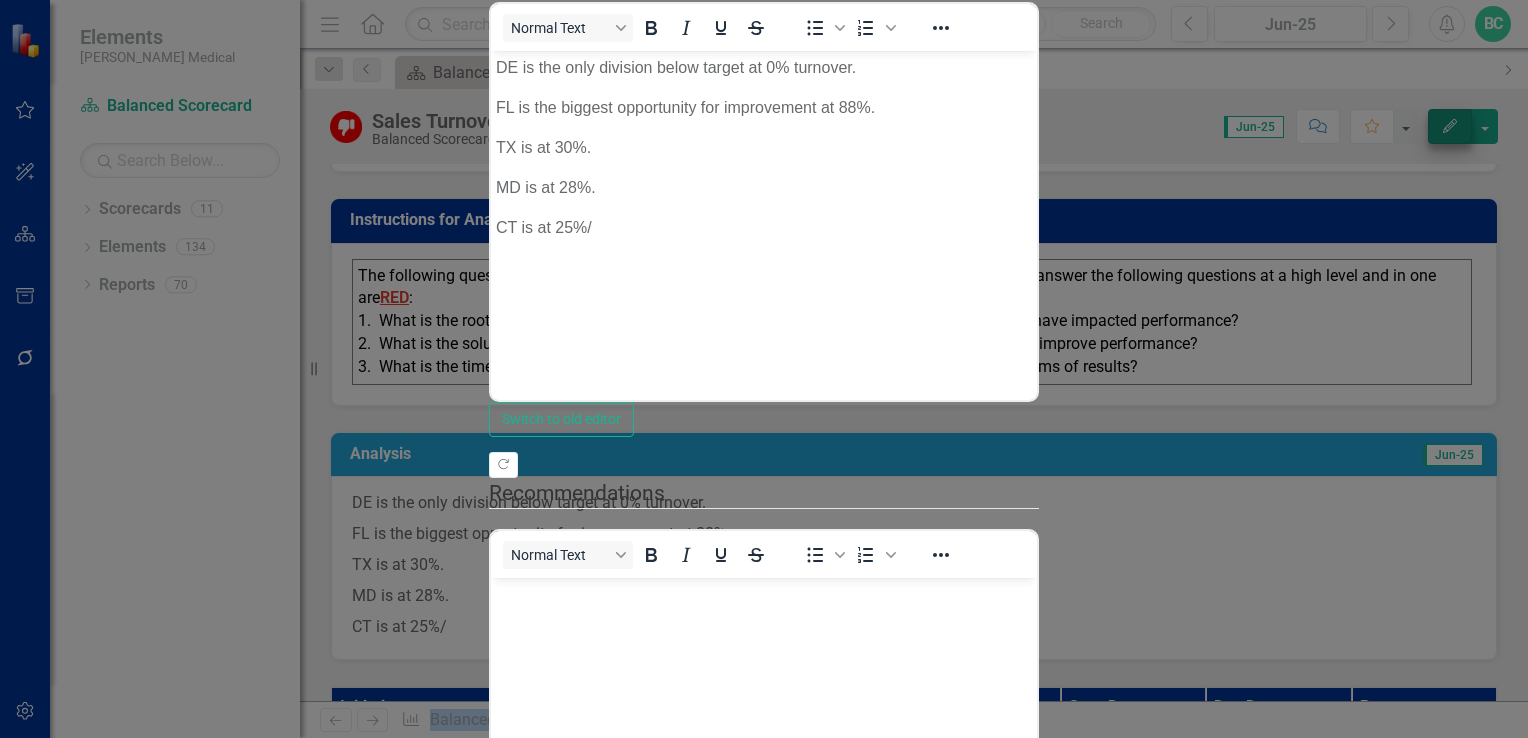 scroll, scrollTop: 0, scrollLeft: 0, axis: both 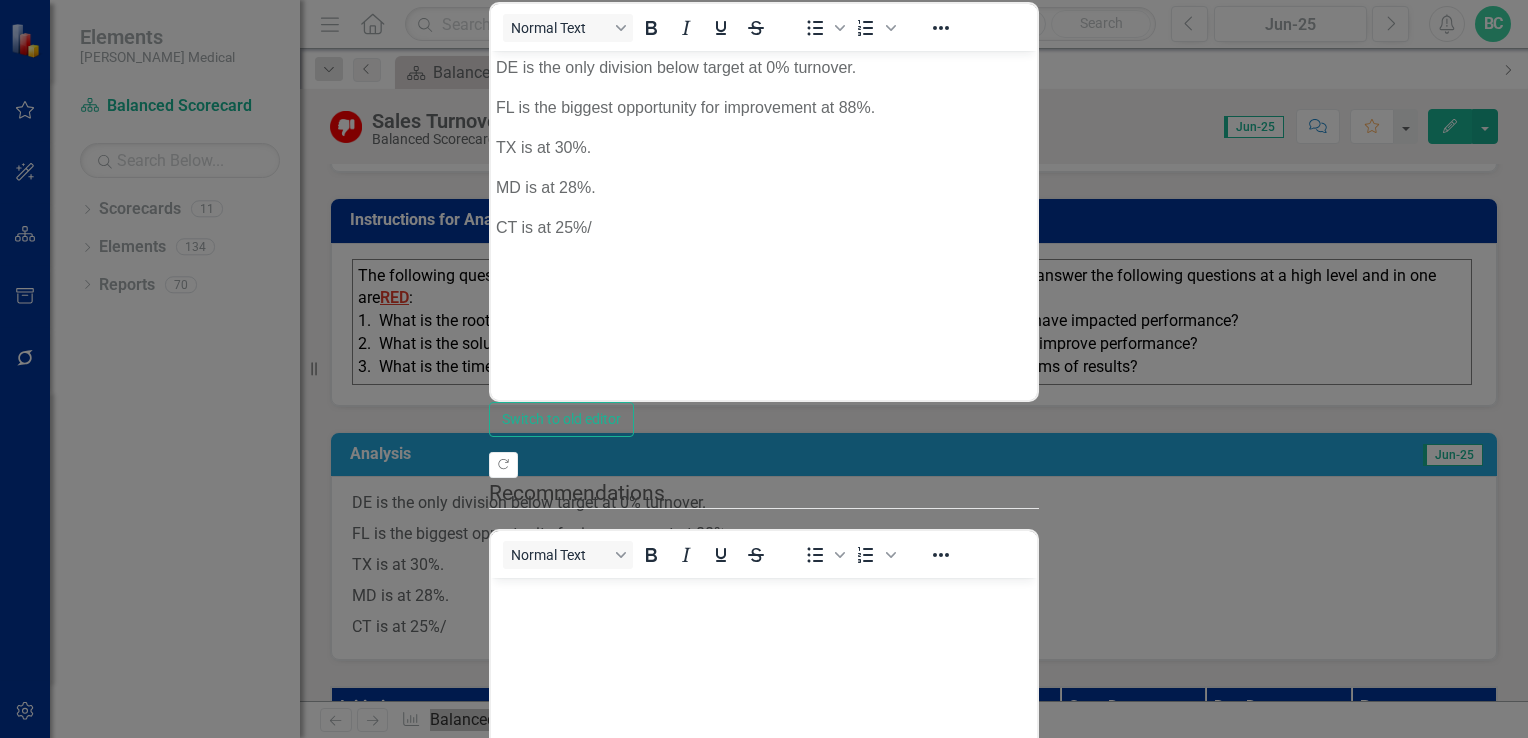 click on "DE is the only division below target at 0% turnover. FL is the biggest opportunity for improvement at 88%. TX is at 30%. MD is at 28%. CT is at 25%/" at bounding box center [764, 201] 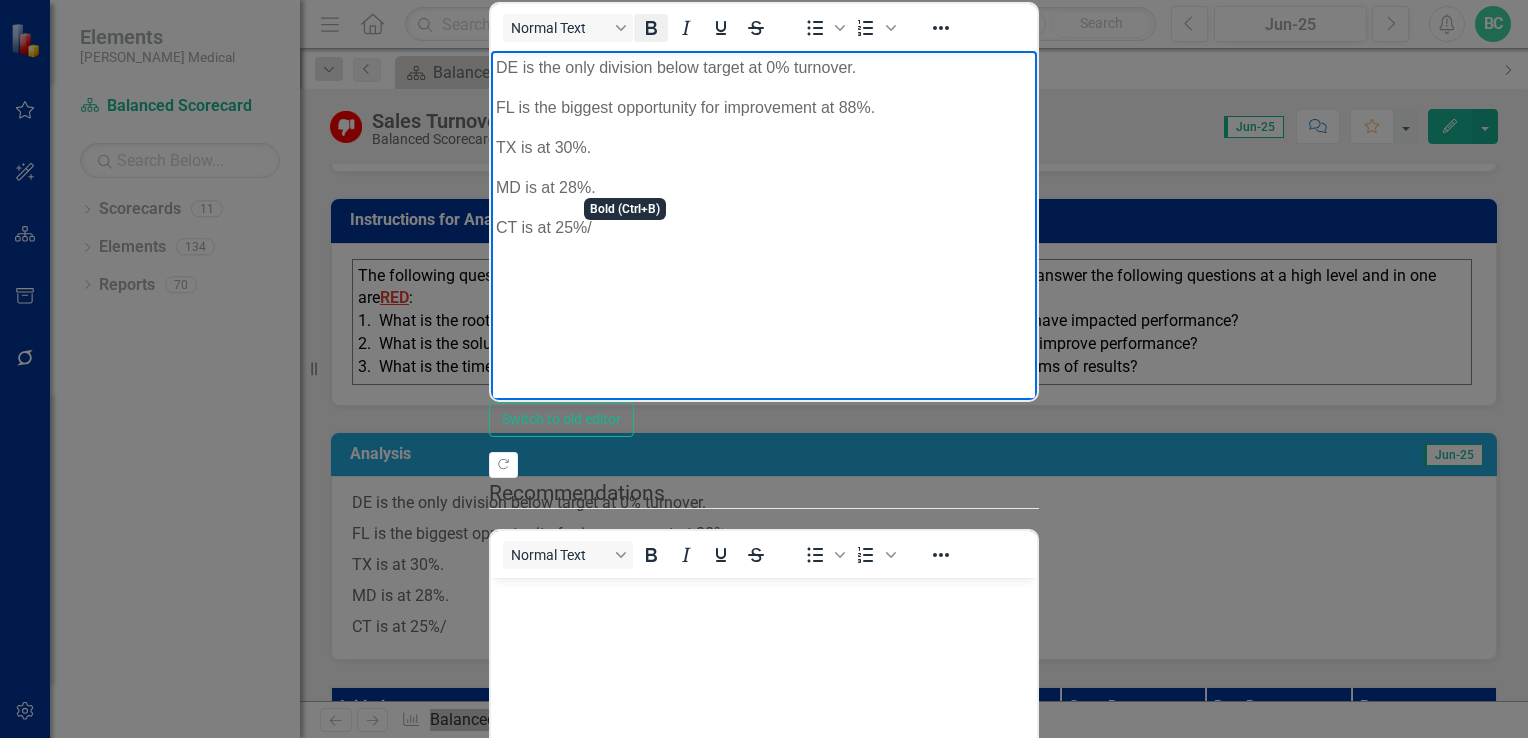click 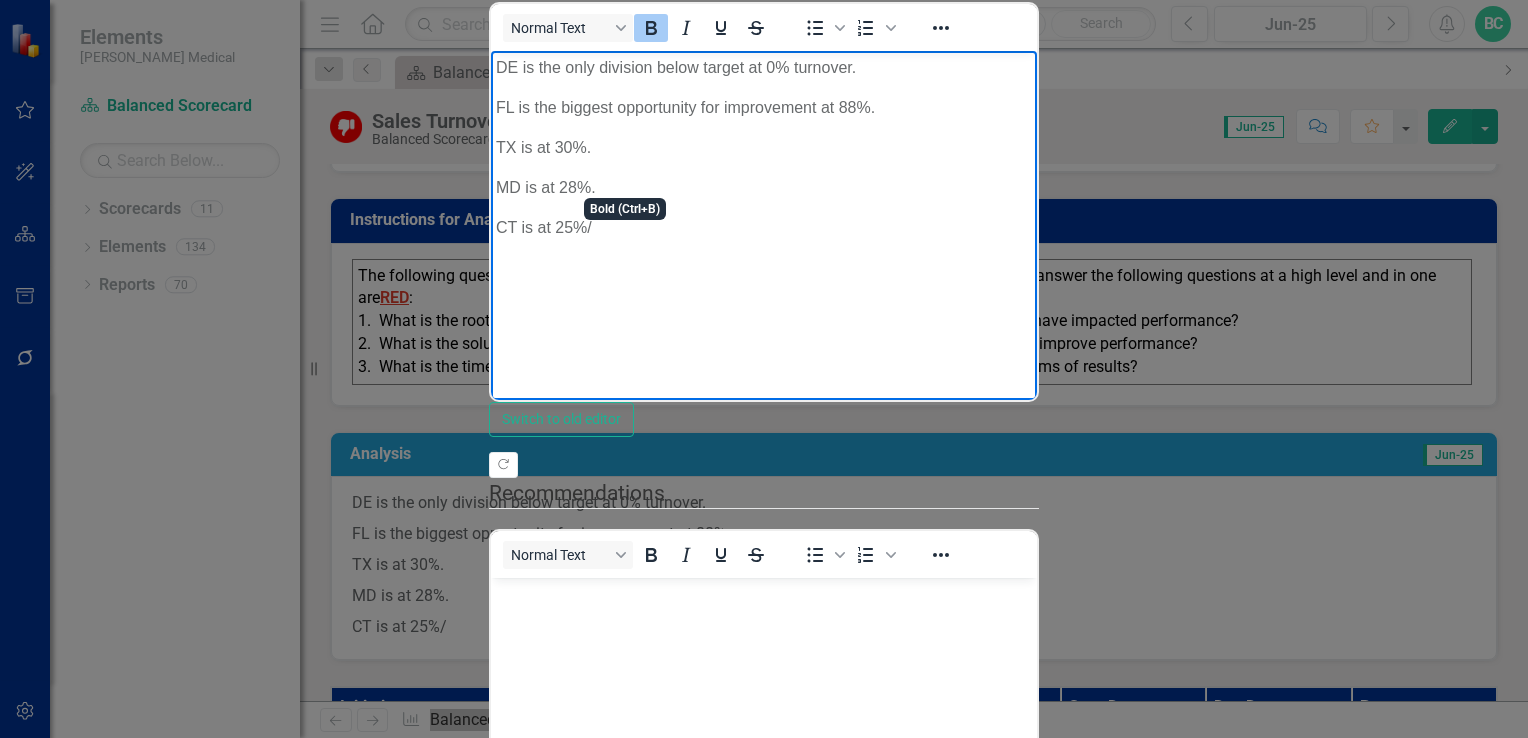 type 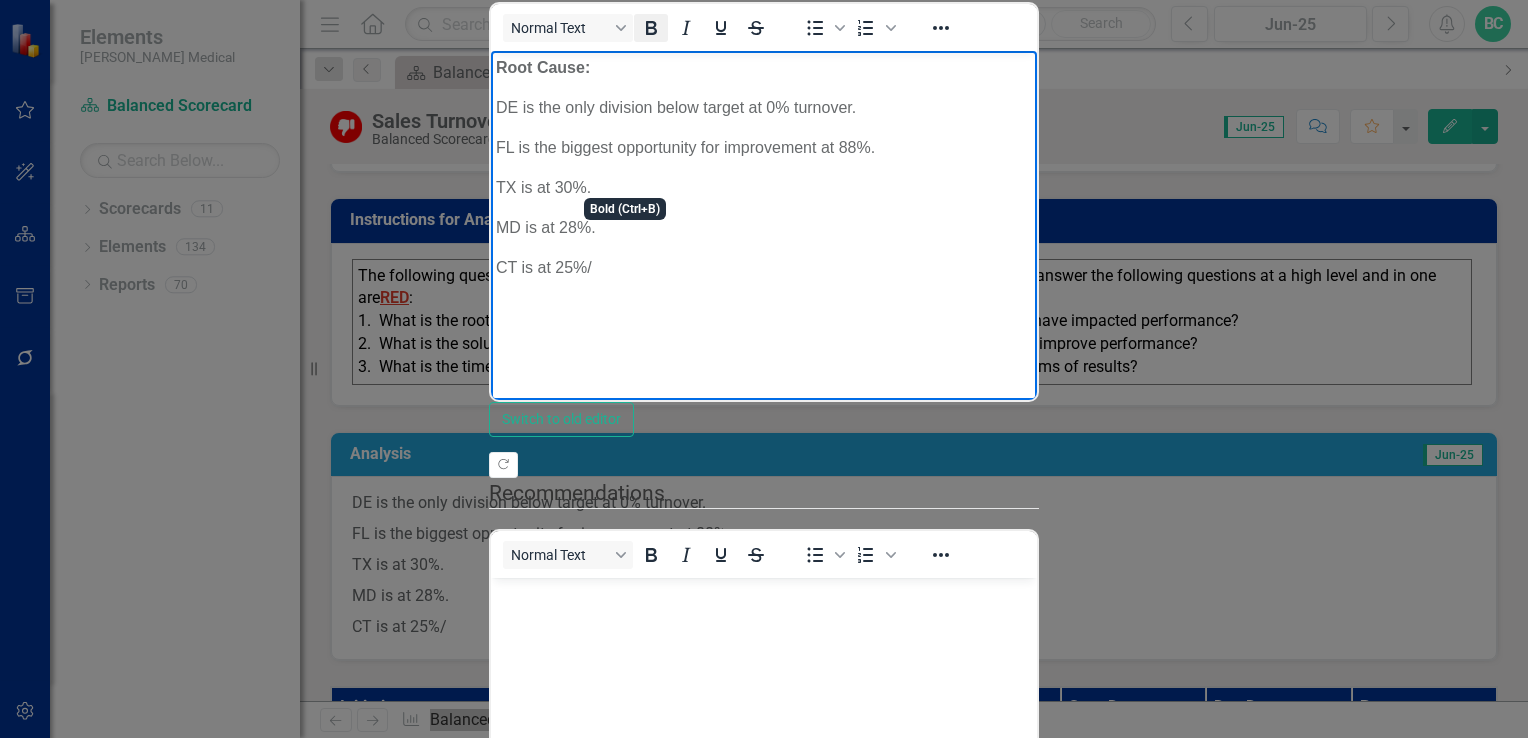 click 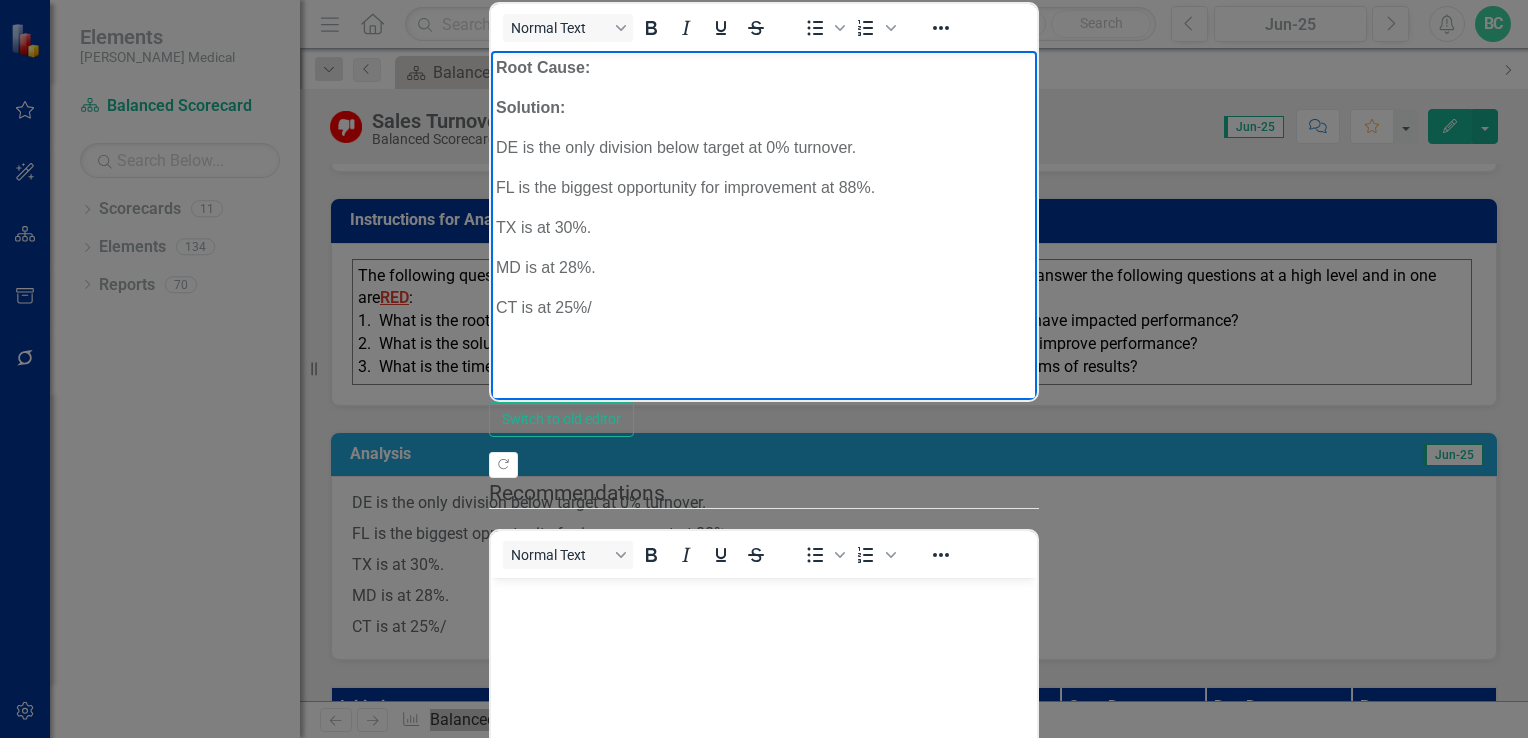 click on "CT is at 25%/" at bounding box center (764, 308) 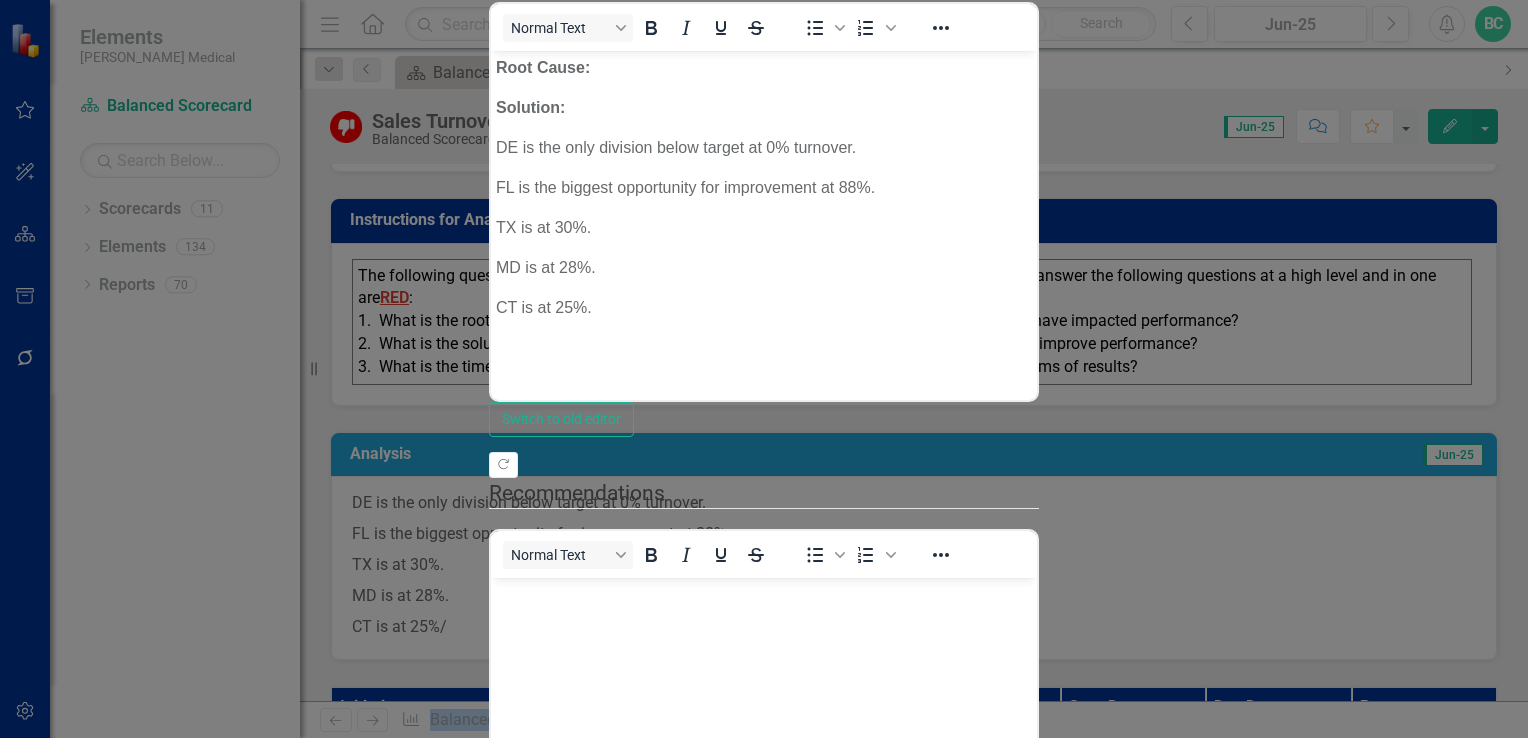click on "Save" at bounding box center (595, 996) 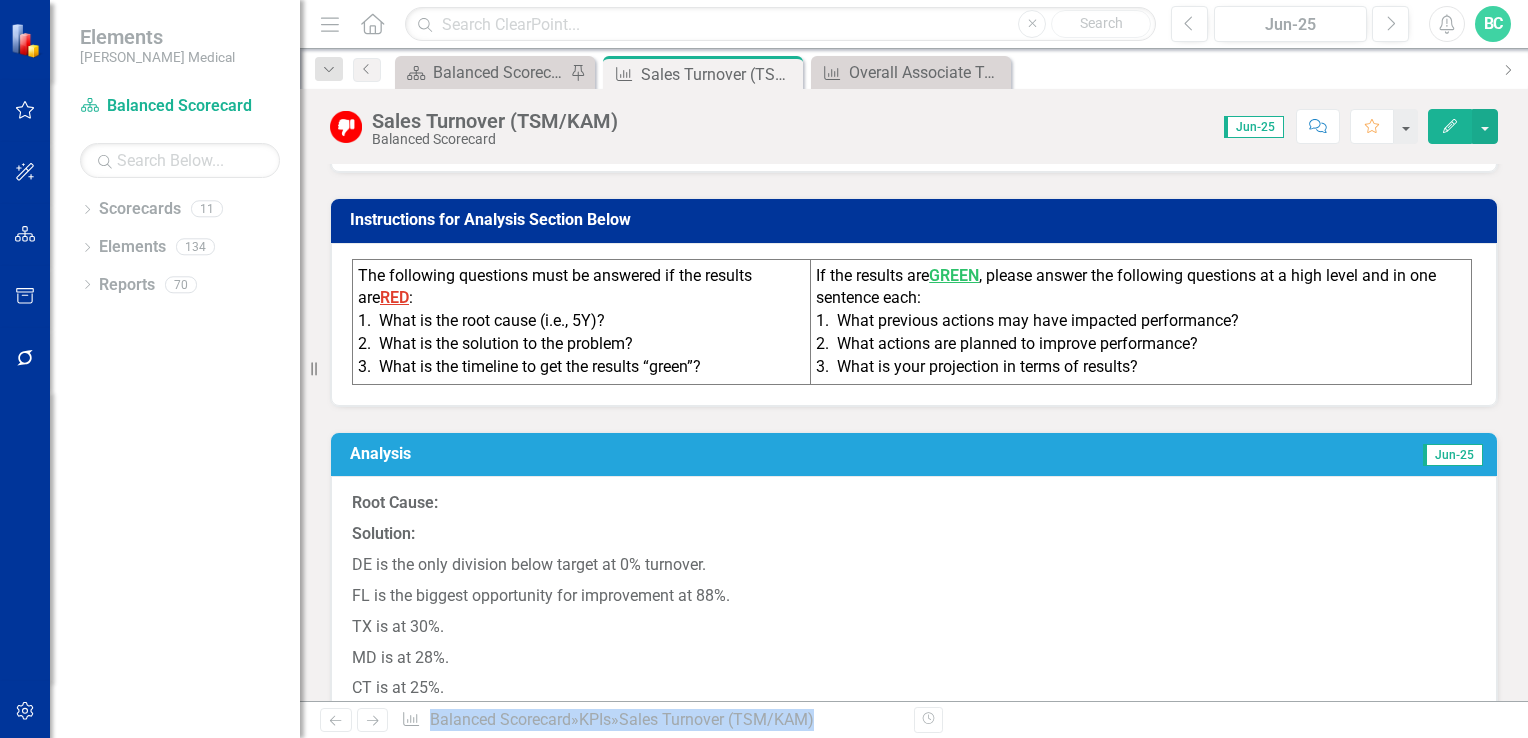 click on "Edit" 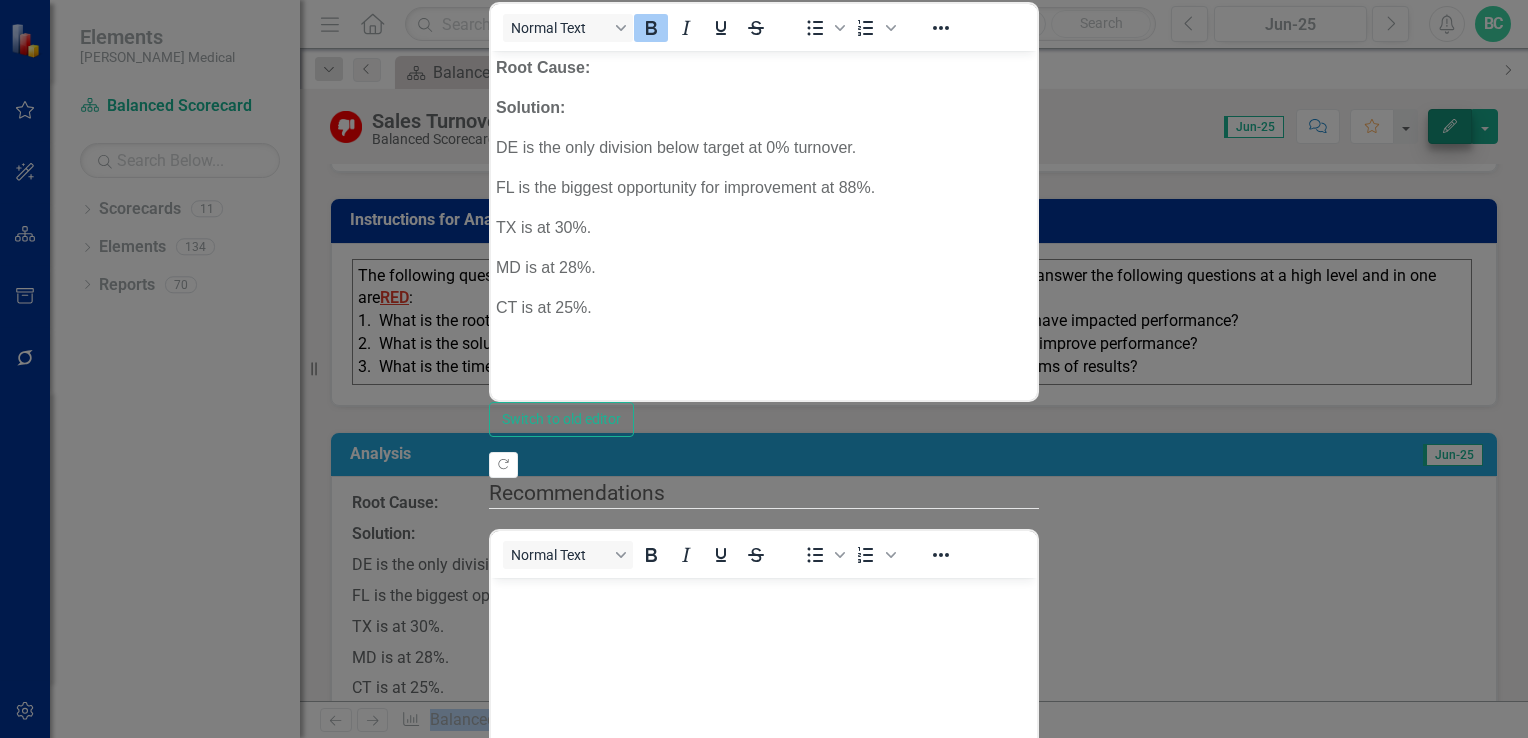 scroll, scrollTop: 0, scrollLeft: 0, axis: both 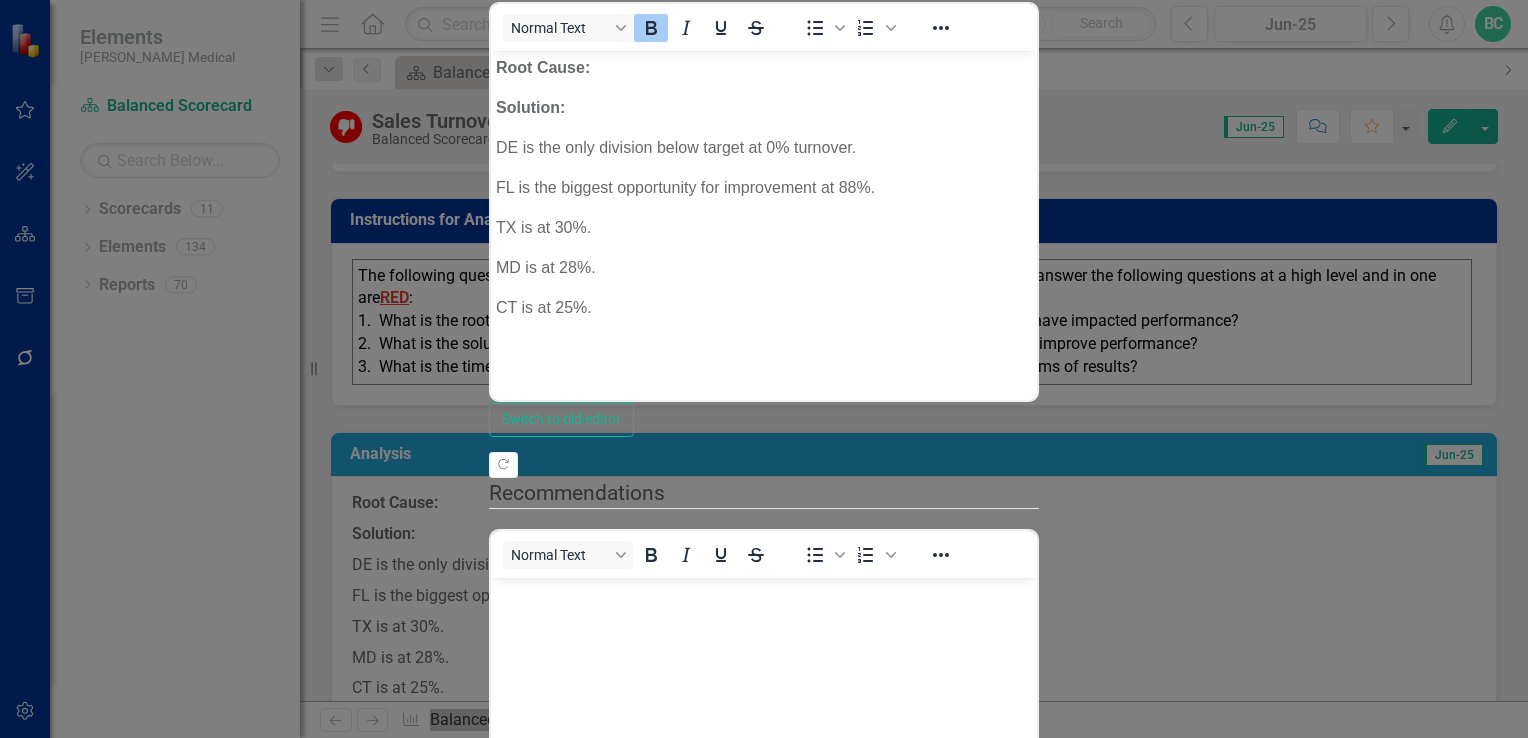 click on "Solution:" at bounding box center (764, 108) 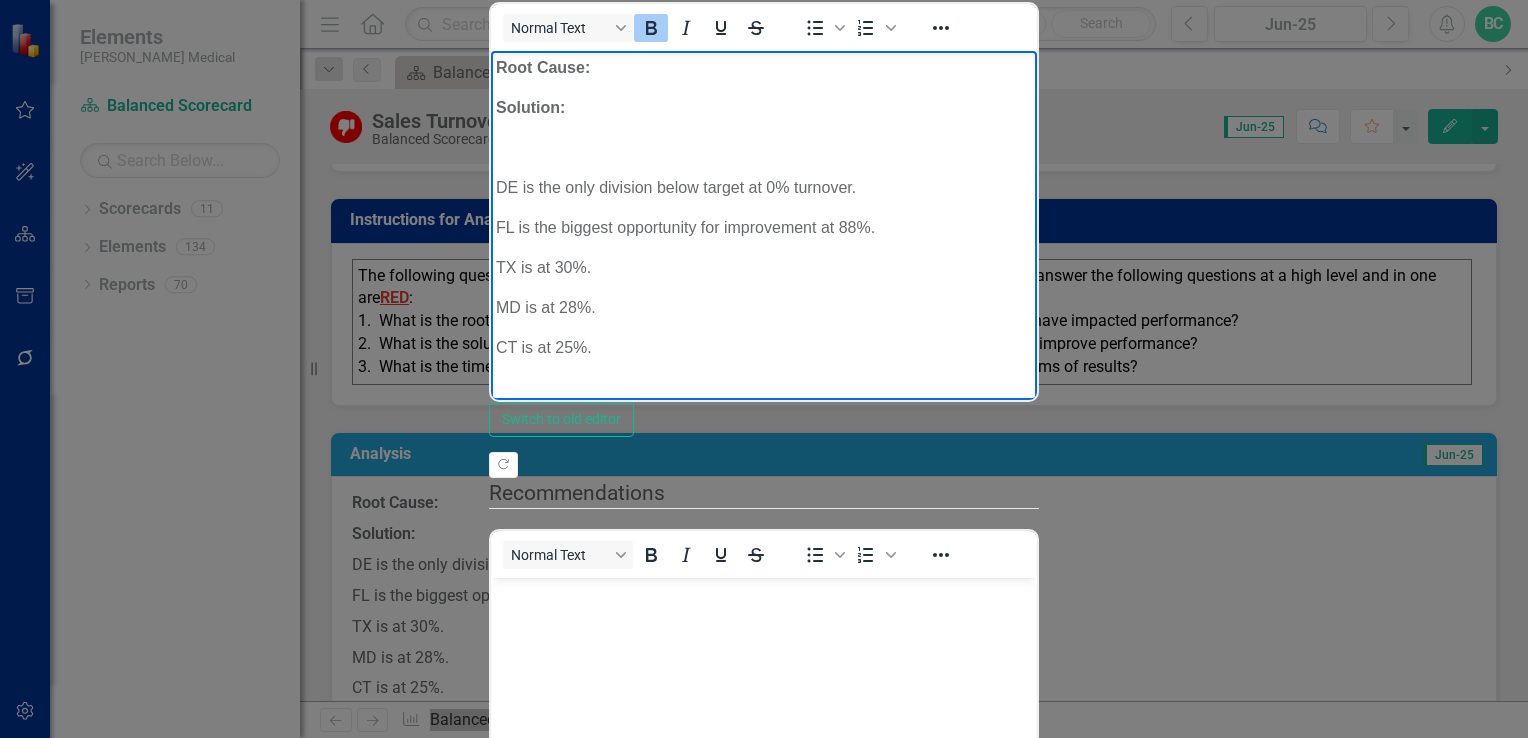type 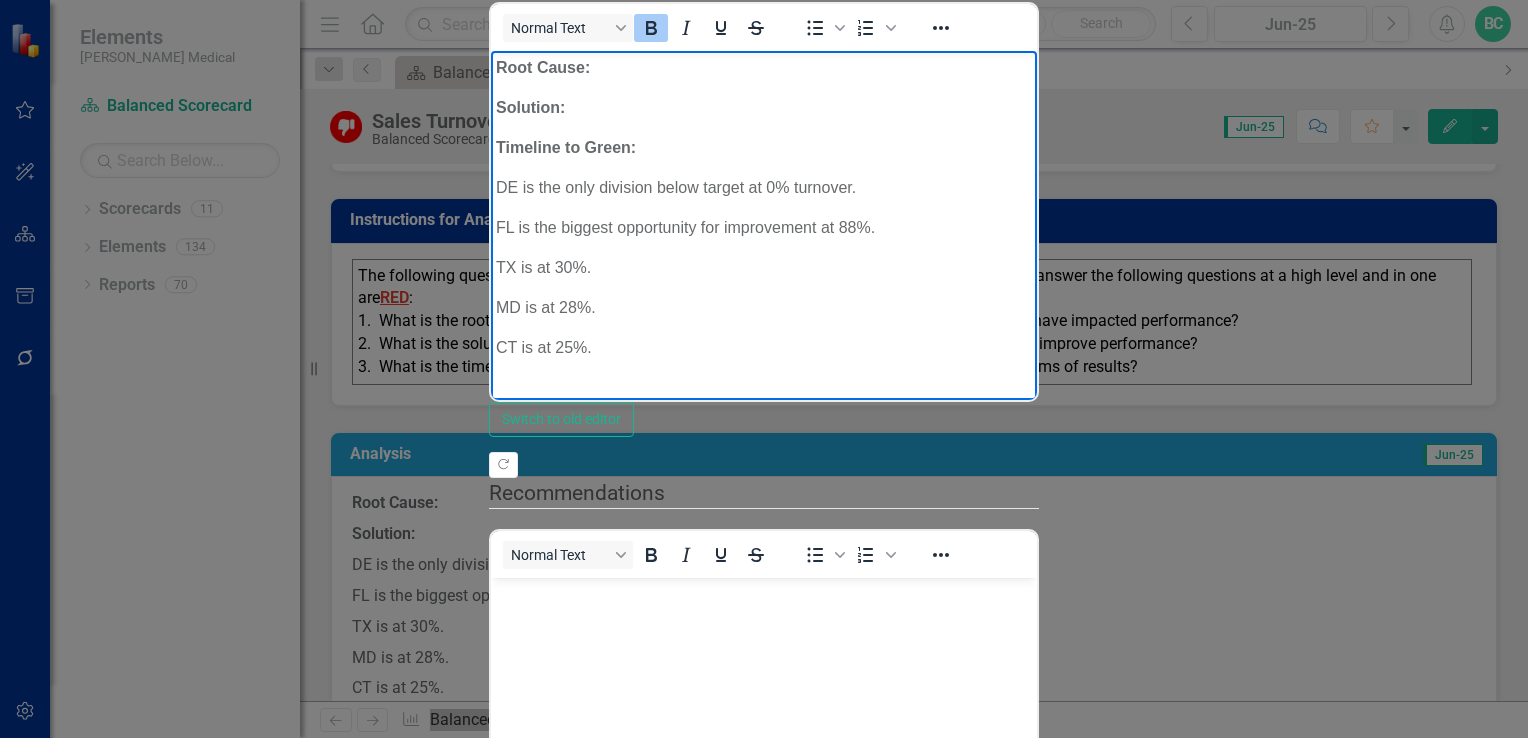 click 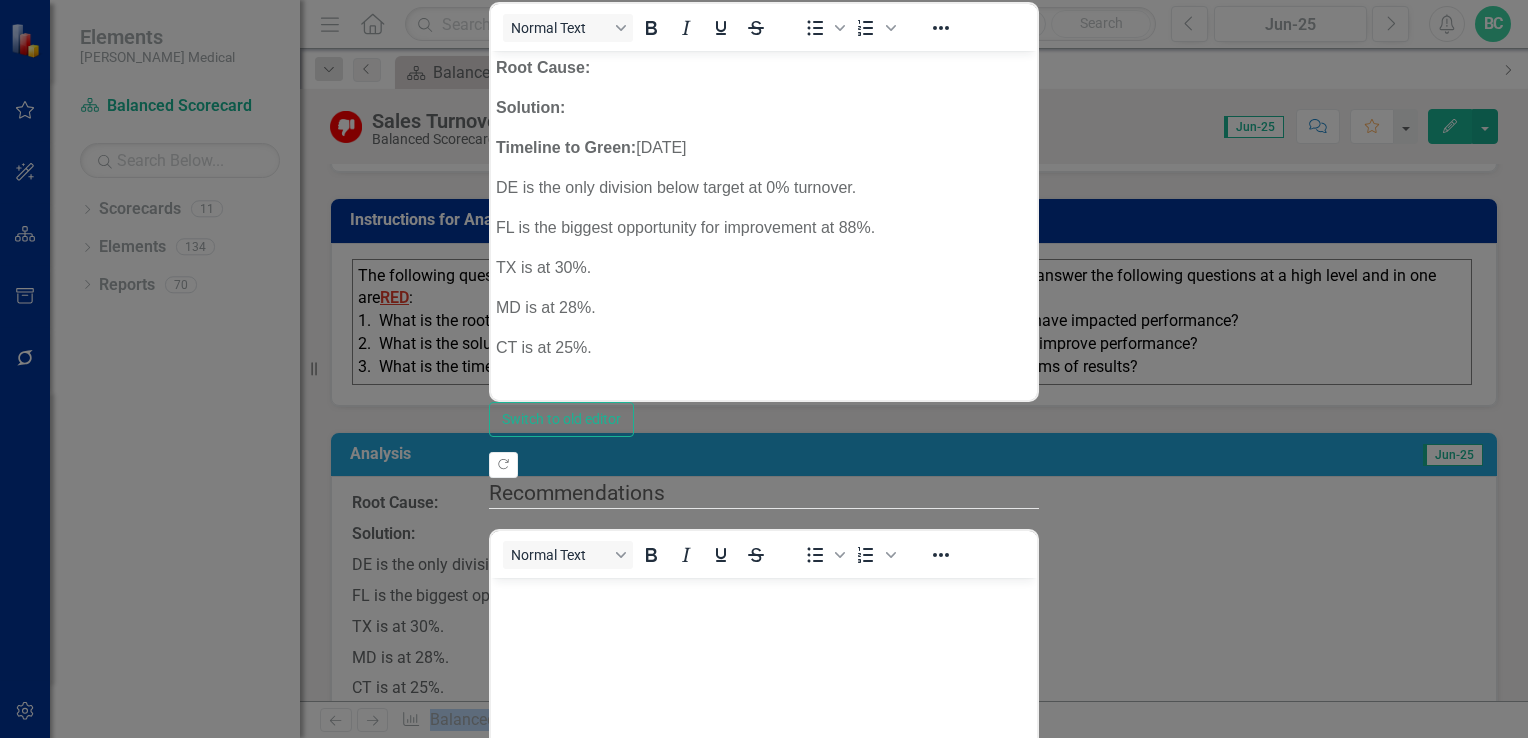 click on "Save" at bounding box center (595, 996) 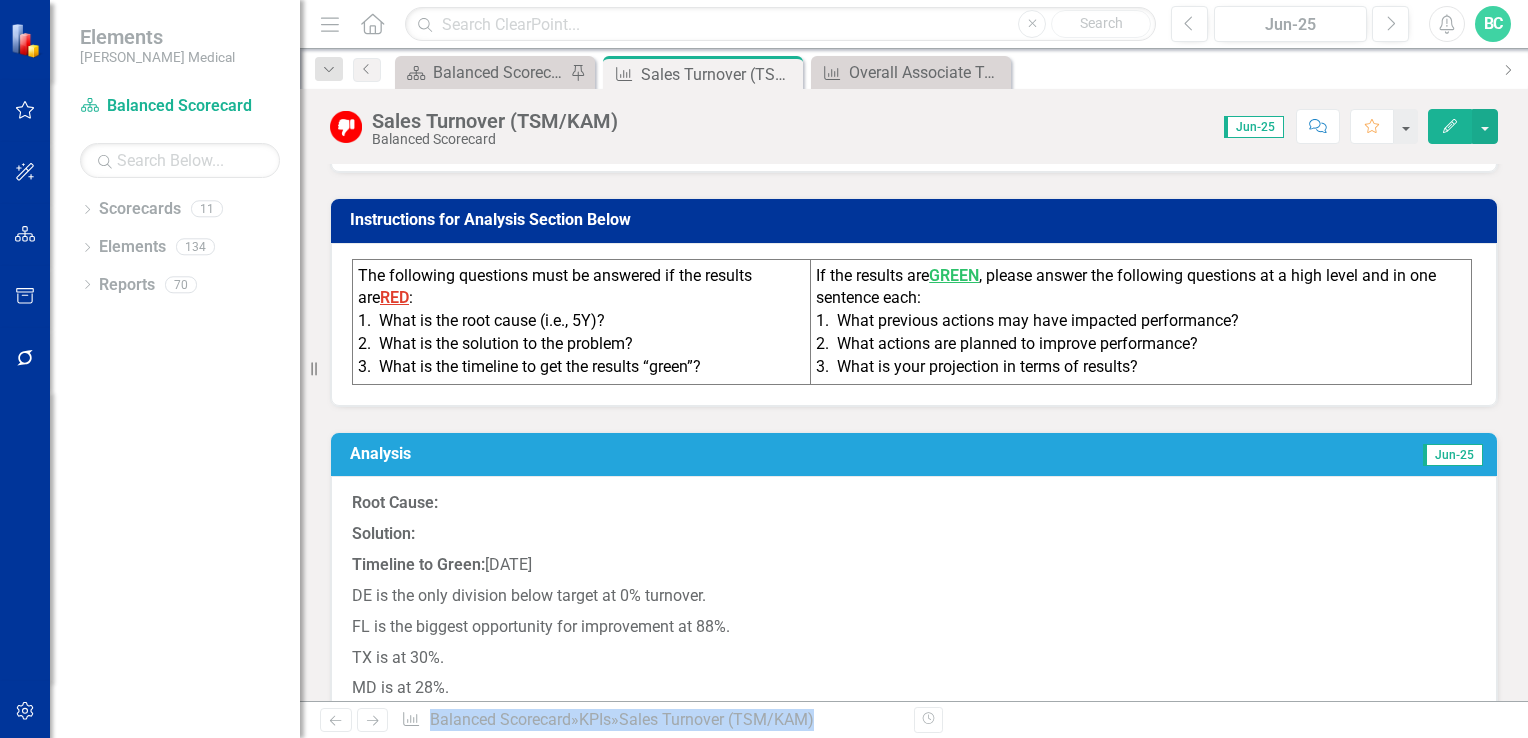 click on "Revision History" at bounding box center [1508, 720] 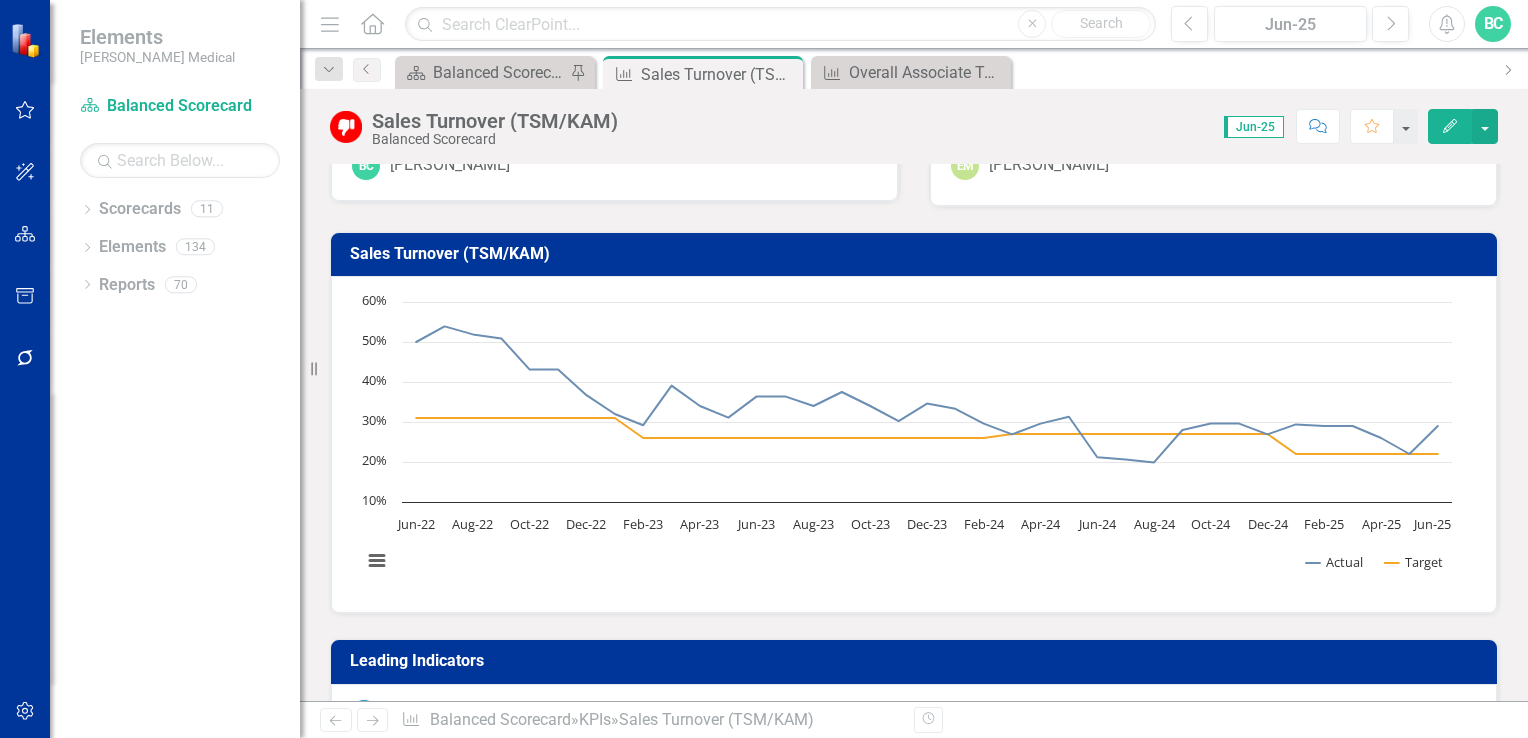 scroll, scrollTop: 0, scrollLeft: 0, axis: both 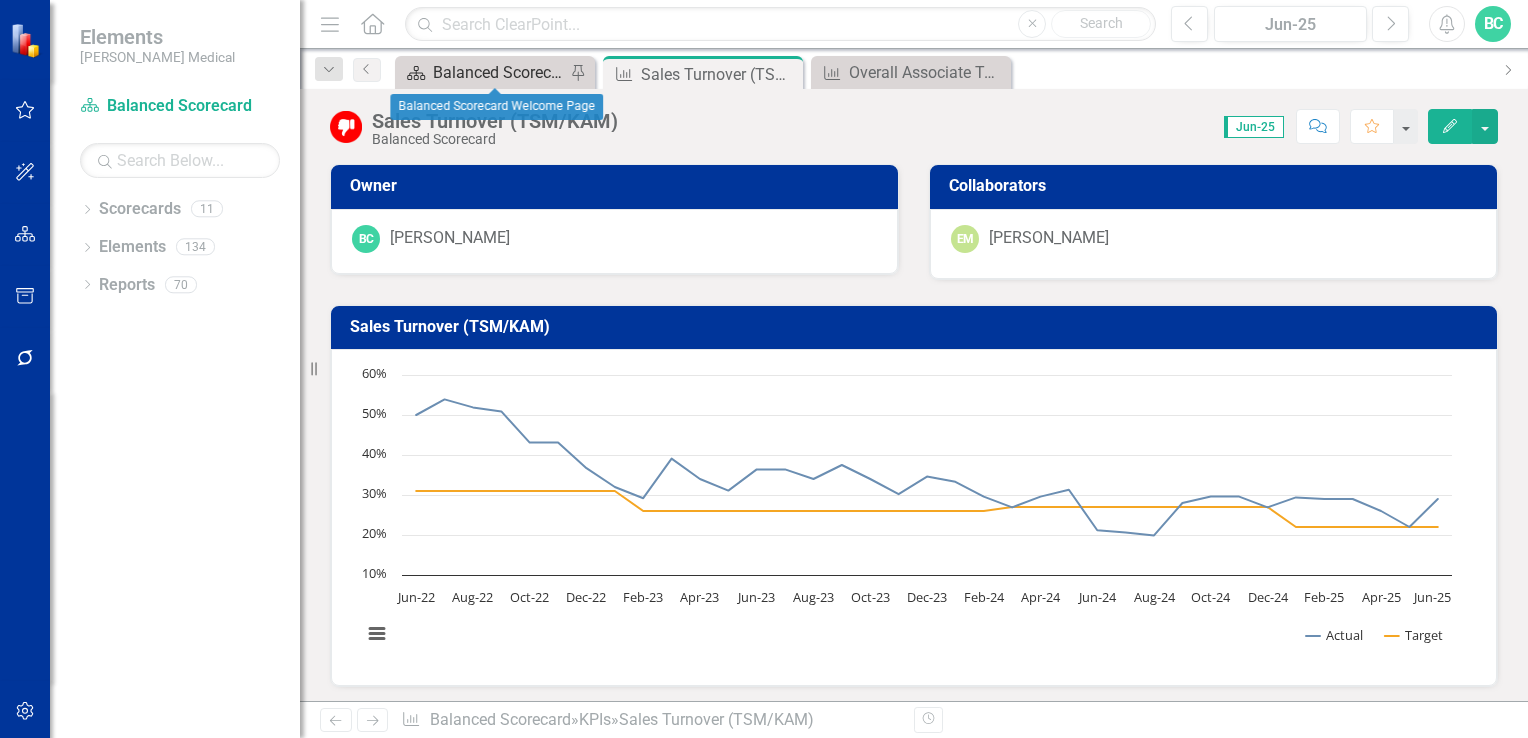 click on "Balanced Scorecard Welcome Page" at bounding box center (499, 72) 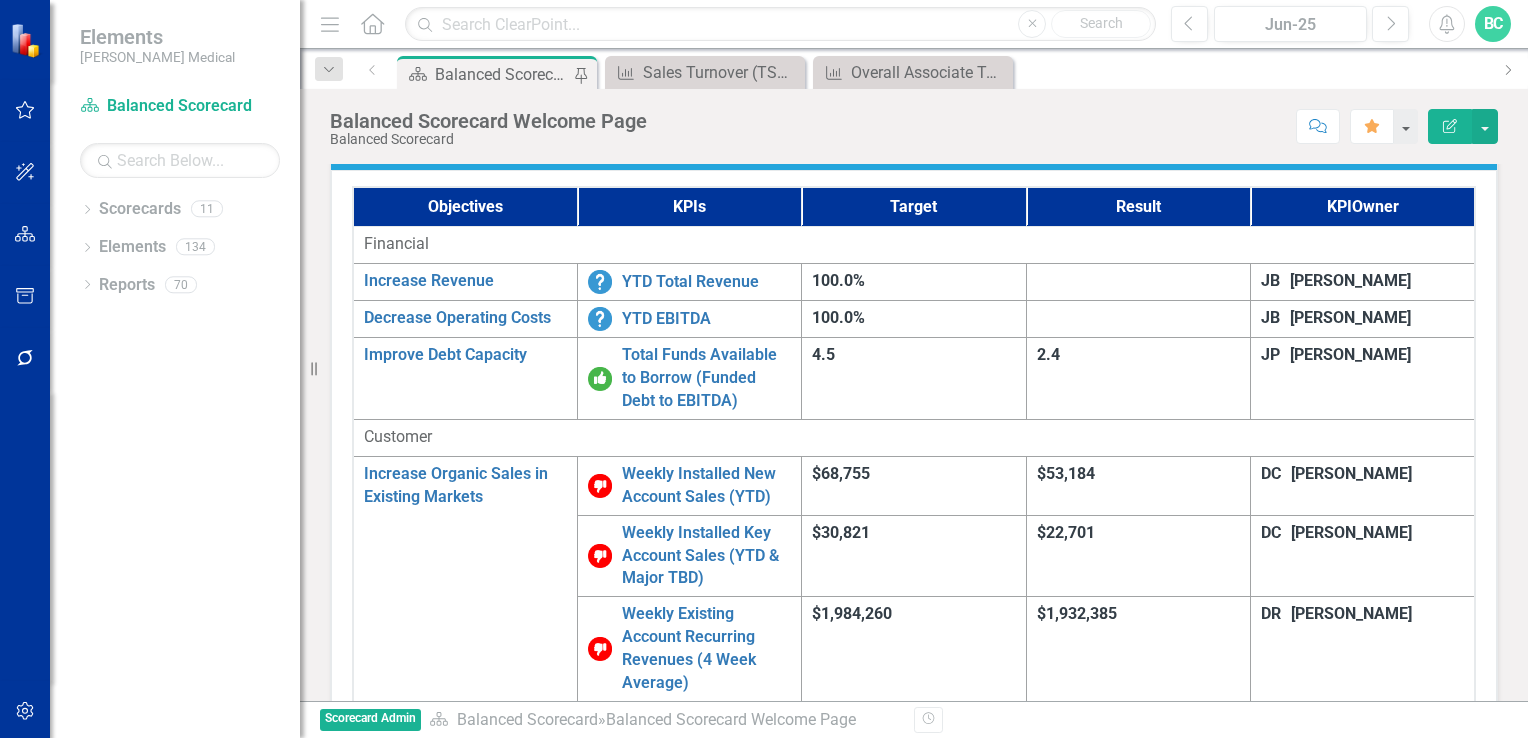 scroll, scrollTop: 0, scrollLeft: 0, axis: both 